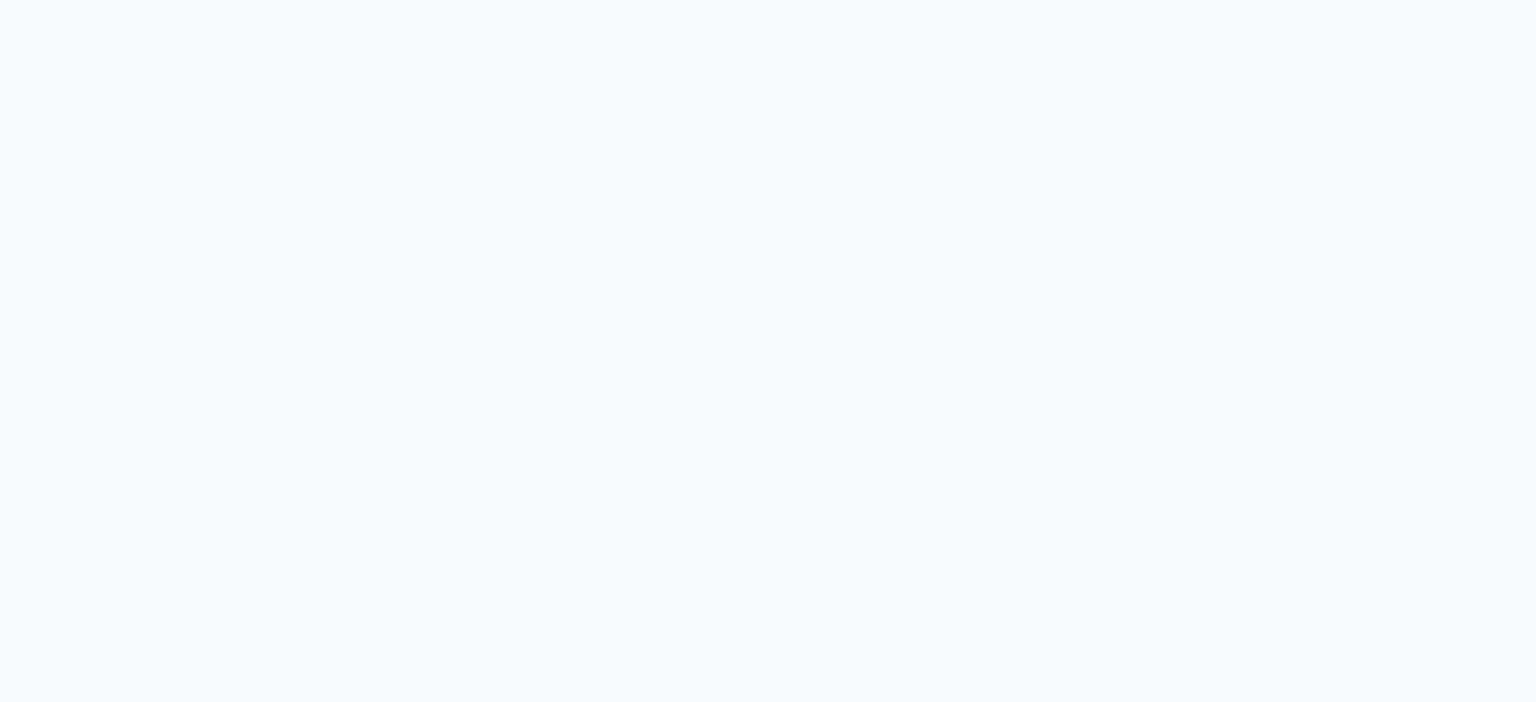 scroll, scrollTop: 0, scrollLeft: 0, axis: both 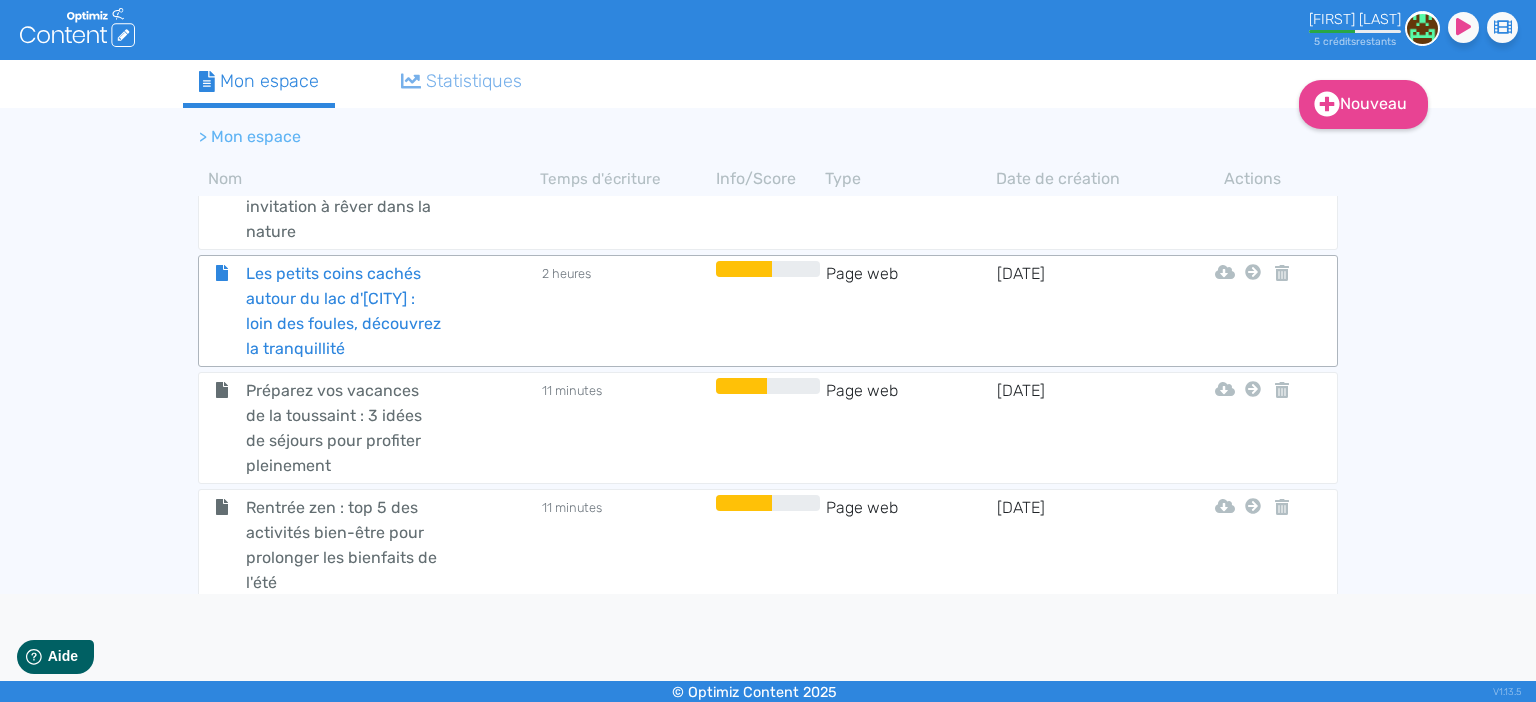 click on "Les petits coins cachés autour du lac d'[CITY] : loin des foules, découvrez la tranquillité" 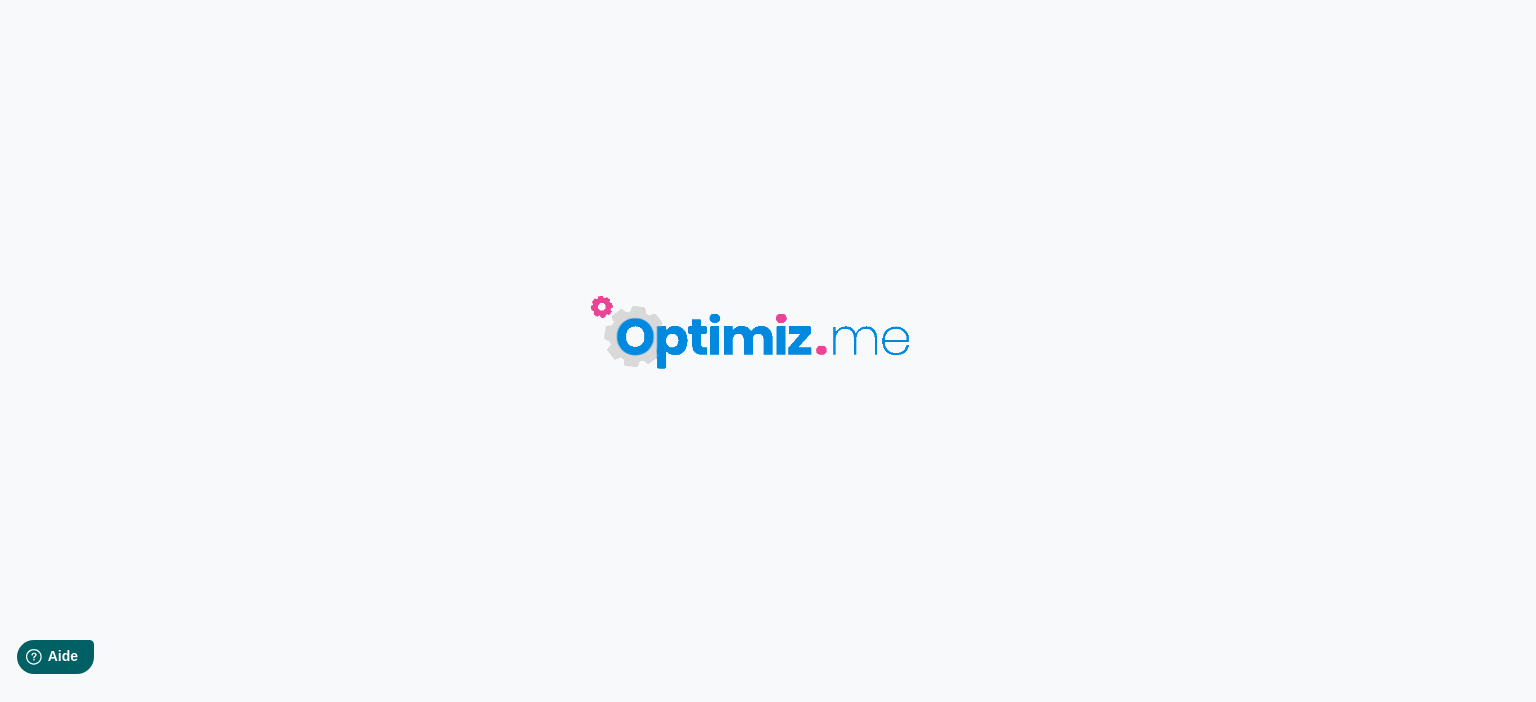 type on "Les petits coins cachés autour du lac d'[CITY] : loin des foules, découvrez la tranquillité" 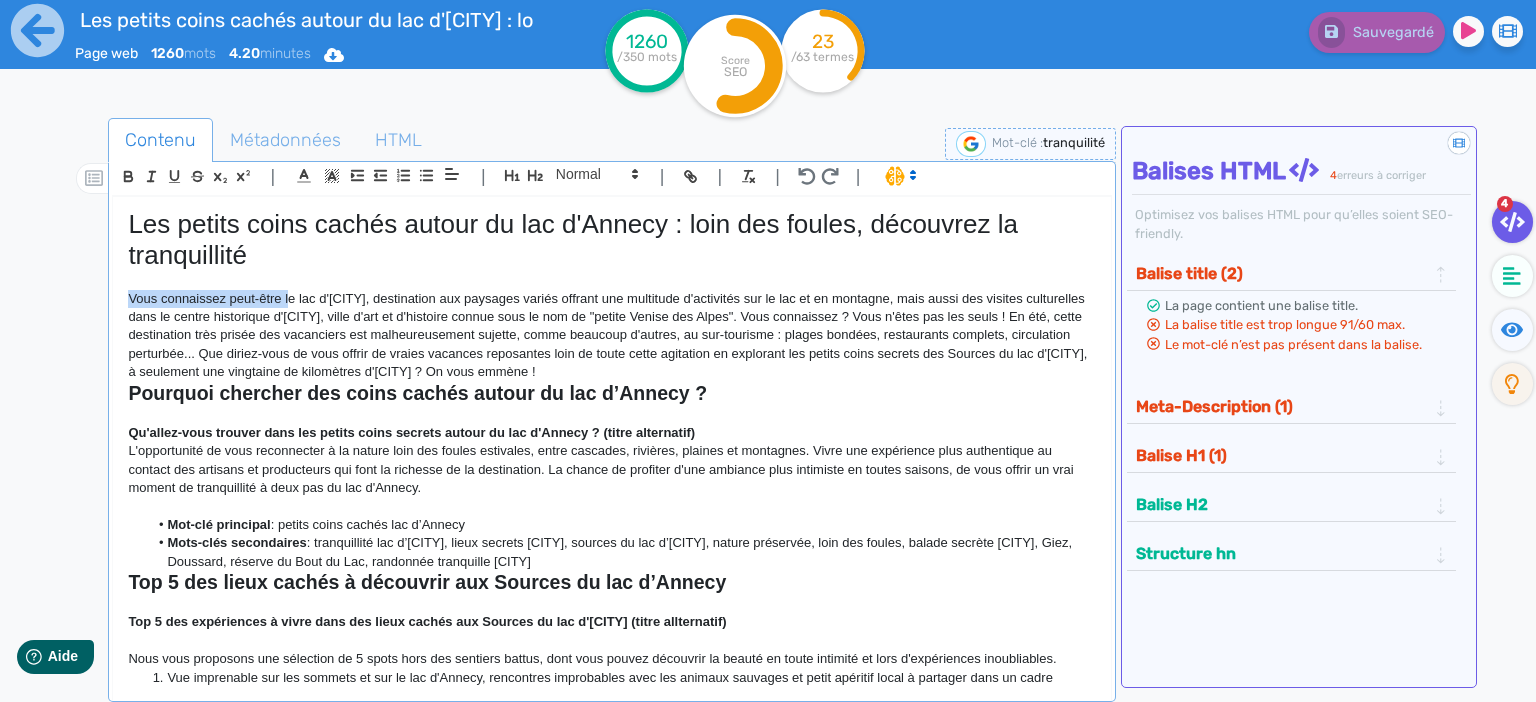 drag, startPoint x: 289, startPoint y: 299, endPoint x: 119, endPoint y: 302, distance: 170.02647 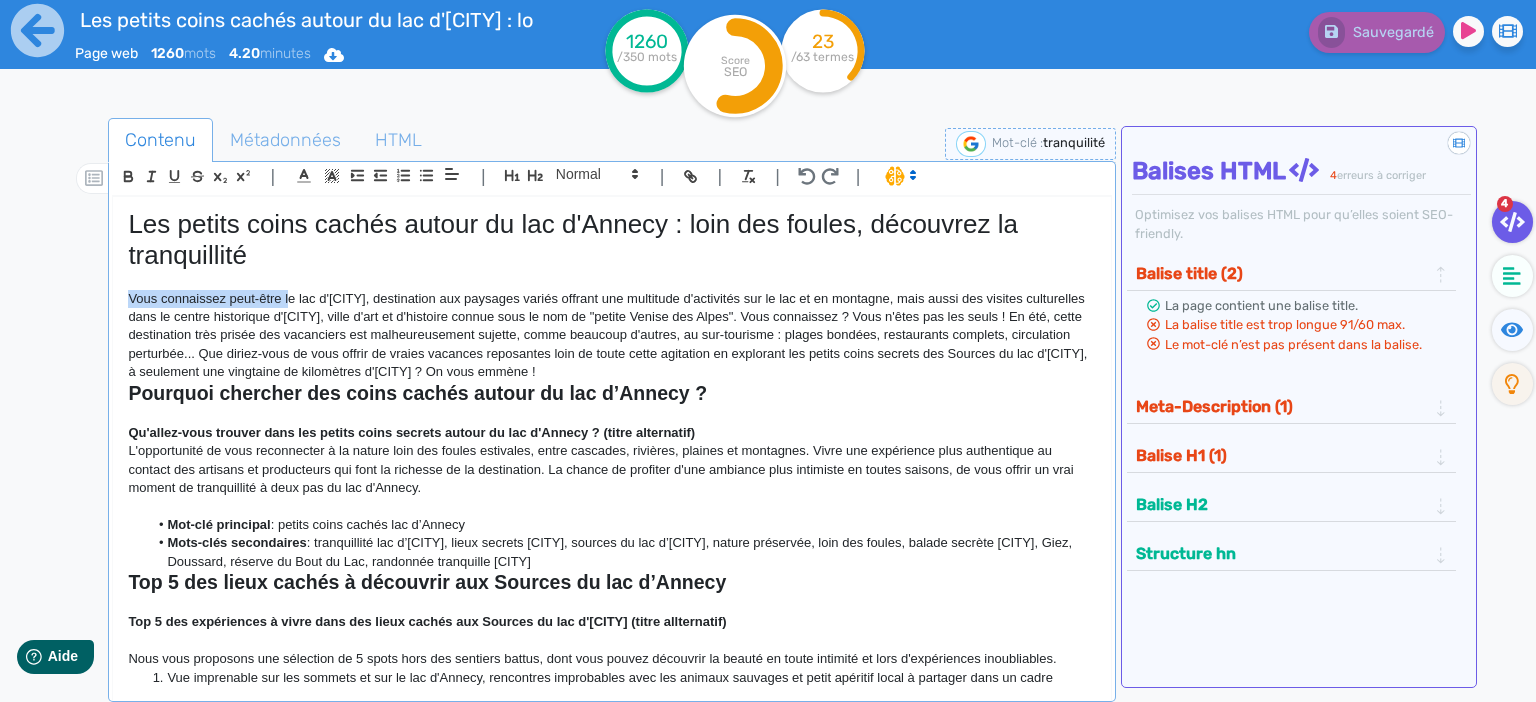click on "Les petits coins cachés autour du lac d'[CITY] : loin des foules, découvrez la tranquillité Vous connaissez peut-être le lac d'[CITY], destination aux paysages variés offrant une multitude d'activités sur le lac et en montagne, mais aussi des visites culturelles dans le centre historique d'[CITY], ville d'art et d'histoire connue sous le nom de "petite Venise des Alpes". Vous connaissez ? Vous n'êtes pas les seuls ! En été, cette destination très prisée des vacanciers est malheureusement sujette, comme beaucoup d'autres, au sur-tourisme : plages bondées, restaurants complets, circulation perturbée... Que diriez-vous de vous offrir de vraies vacances reposantes loin de toute cette agitation en explorant les petits coins secrets des Sources du lac d'[CITY], à seulement une vingtaine de kilomètres d'[CITY] ? On vous emmène ! Pourquoi chercher des coins cachés autour du lac d’[CITY] ? Qu'allez-vous trouver dans les petits coins secrets autour du lac d'[CITY] ? (titre alternatif) 1.  . 2.  3." 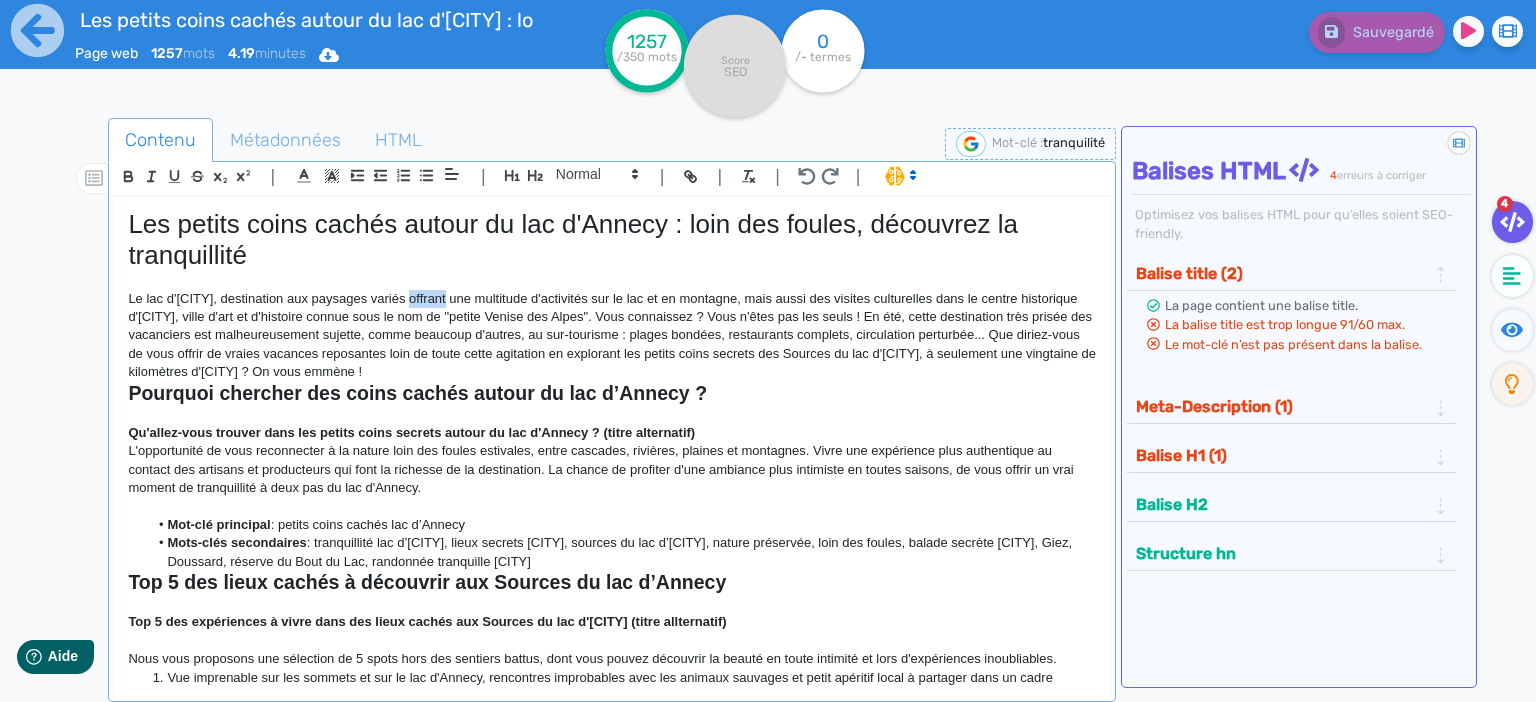 drag, startPoint x: 416, startPoint y: 294, endPoint x: 450, endPoint y: 301, distance: 34.713108 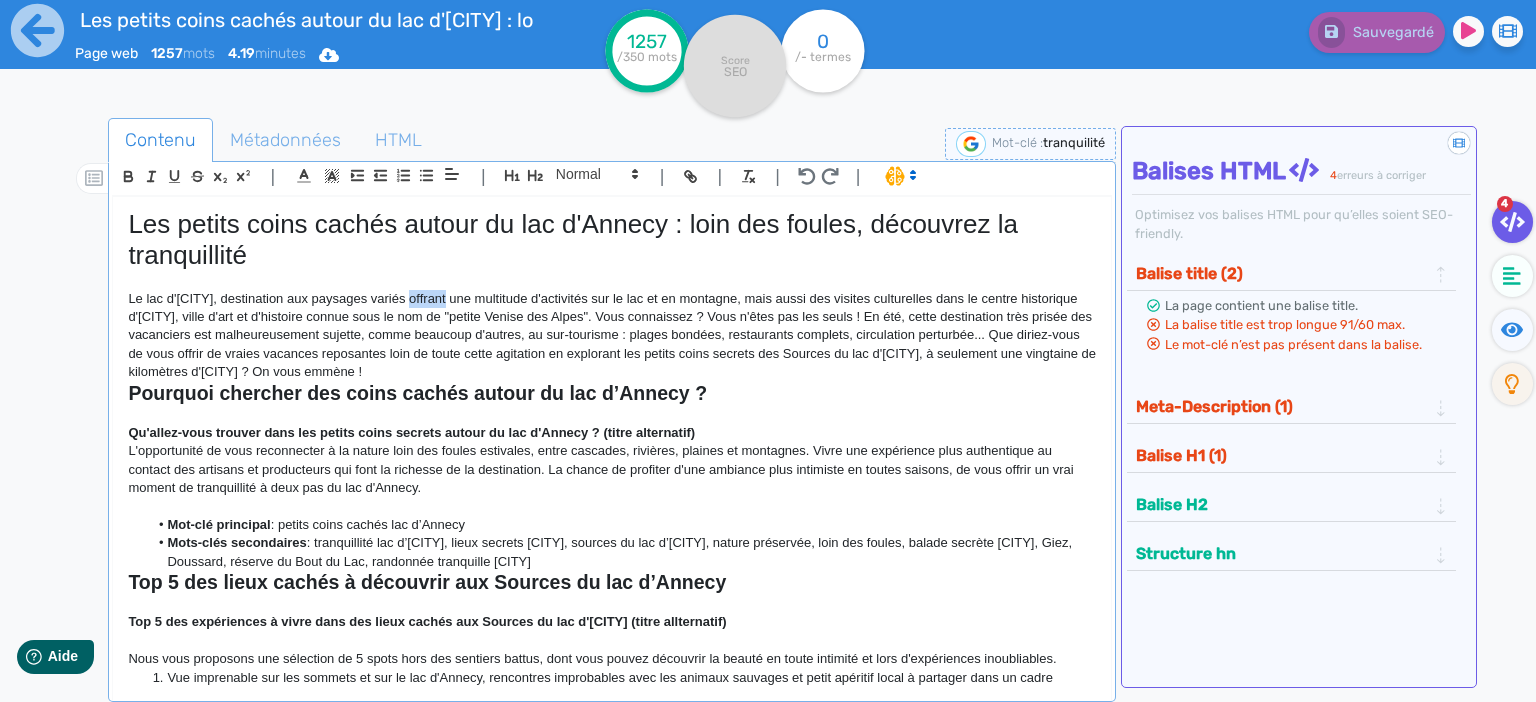 click on "Le lac d'[CITY], destination aux paysages variés offrant une multitude d'activités sur le lac et en montagne, mais aussi des visites culturelles dans le centre historique d'[CITY], ville d'art et d'histoire connue sous le nom de "petite Venise des Alpes". Vous connaissez ? Vous n'êtes pas les seuls ! En été, cette destination très prisée des vacanciers est malheureusement sujette, comme beaucoup d'autres, au sur-tourisme : plages bondées, restaurants complets, circulation perturbée... Que diriez-vous de vous offrir de vraies vacances reposantes loin de toute cette agitation en explorant les petits coins secrets des Sources du lac d'[CITY], à seulement une vingtaine de kilomètres d'[CITY] ? On vous emmène !" 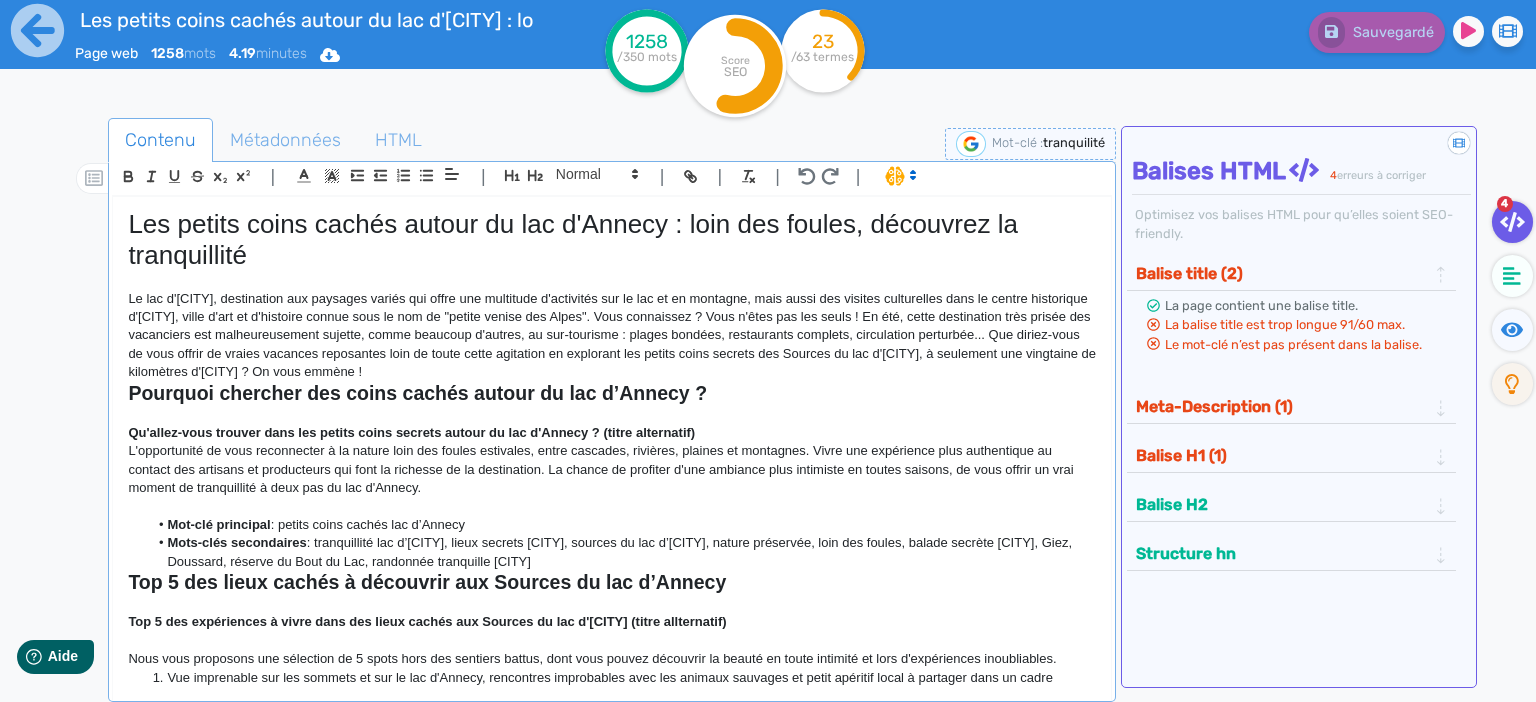 click on "Le lac d'[CITY], destination aux paysages variés qui offre une multitude d'activités sur le lac et en montagne, mais aussi des visites culturelles dans le centre historique d'[CITY], ville d'art et d'histoire connue sous le nom de "petite venise des Alpes". Vous connaissez ? Vous n'êtes pas les seuls ! En été, cette destination très prisée des vacanciers est malheureusement sujette, comme beaucoup d'autres, au sur-tourisme : plages bondées, restaurants complets, circulation perturbée... Que diriez-vous de vous offrir de vraies vacances reposantes loin de toute cette agitation en explorant les petits coins secrets des Sources du lac d'[CITY], à seulement une vingtaine de kilomètres d'[CITY] ? On vous emmène !" 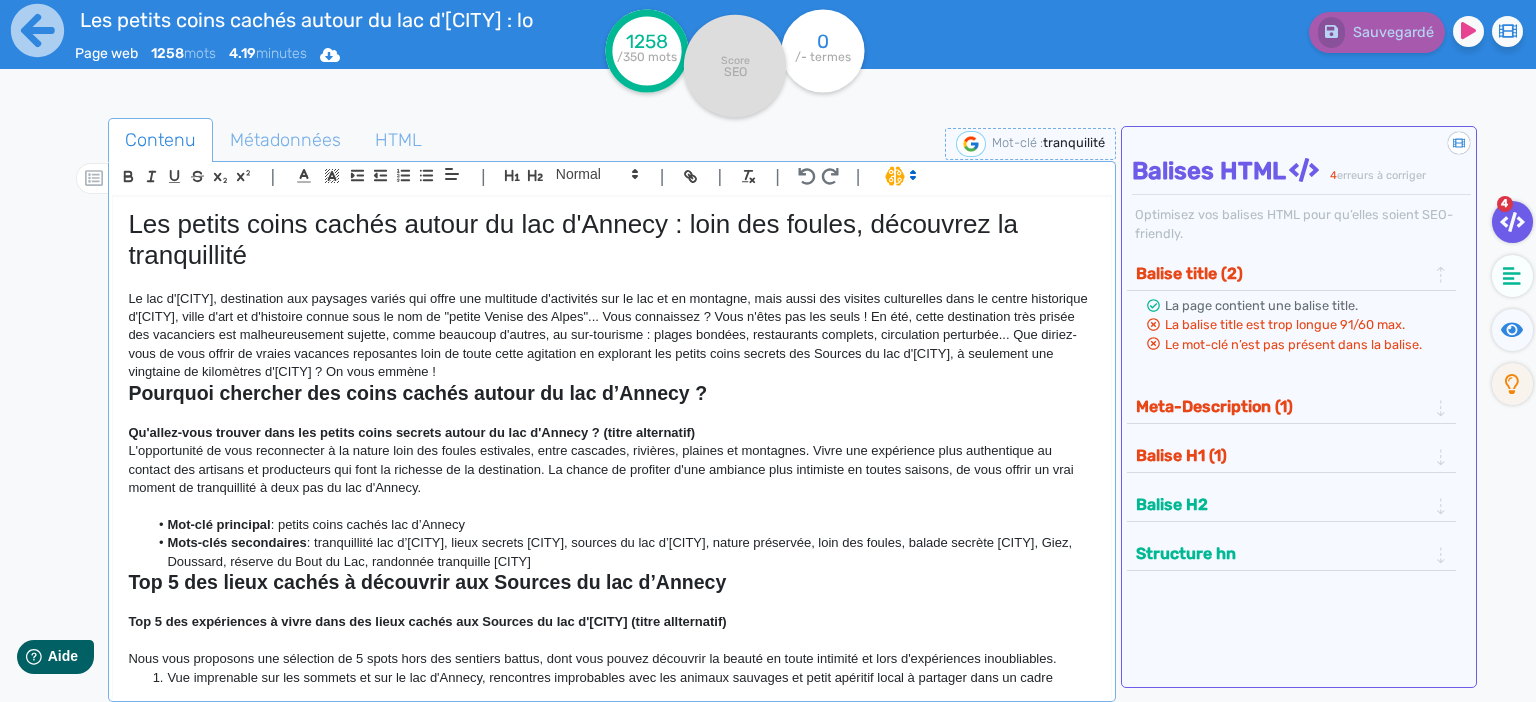 click on "Le lac d'[CITY], destination aux paysages variés qui offre une multitude d'activités sur le lac et en montagne, mais aussi des visites culturelles dans le centre historique d'[CITY], ville d'art et d'histoire connue sous le nom de "petite Venise des Alpes"... Vous connaissez ? Vous n'êtes pas les seuls ! En été, cette destination très prisée des vacanciers est malheureusement sujette, comme beaucoup d'autres, au sur-tourisme : plages bondées, restaurants complets, circulation perturbée... Que diriez-vous de vous offrir de vraies vacances reposantes loin de toute cette agitation en explorant les petits coins secrets des Sources du lac d'[CITY], à seulement une vingtaine de kilomètres d'[CITY] ? On vous emmène !" 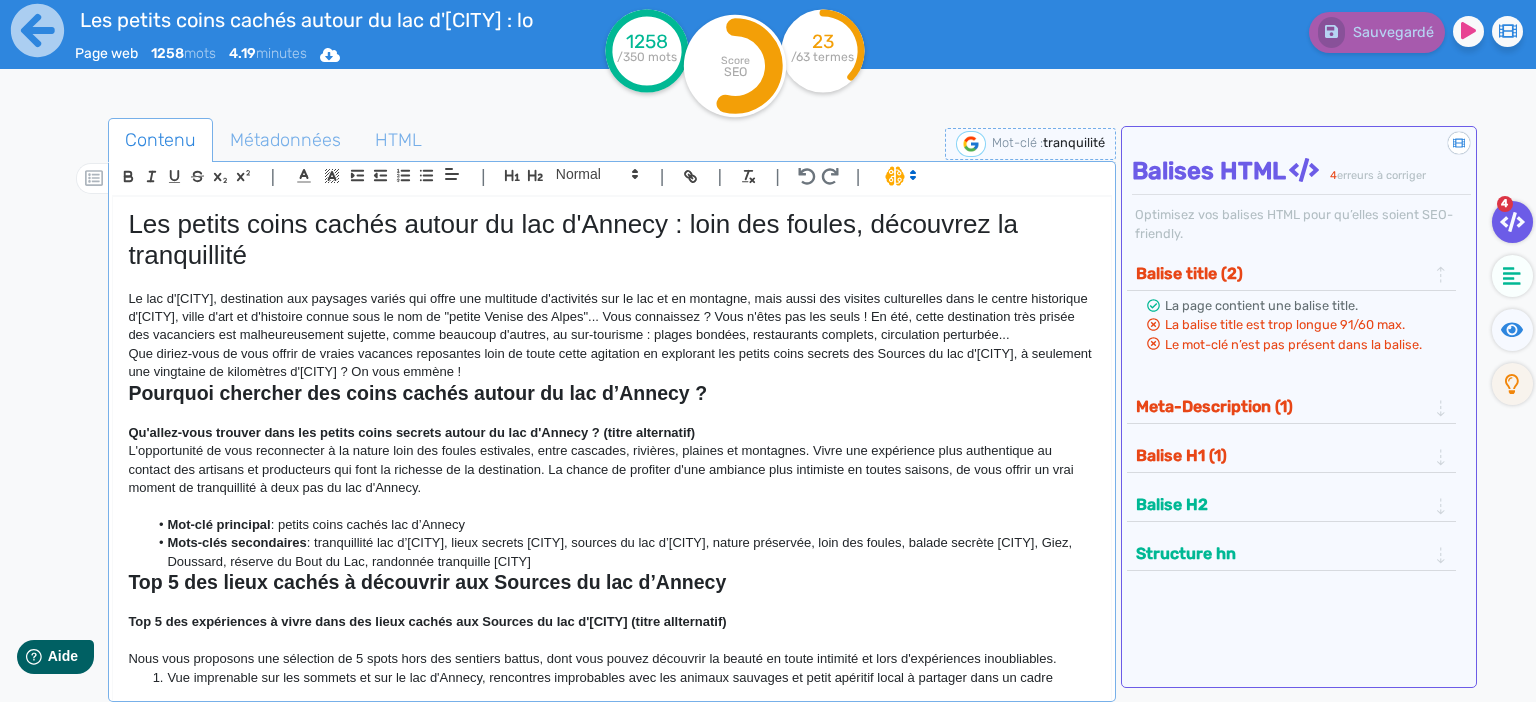 click on "Que diriez-vous de vous offrir de vraies vacances reposantes loin de toute cette agitation en explorant les petits coins secrets des Sources du lac d'[CITY], à seulement une vingtaine de kilomètres d'[CITY] ? On vous emmène !" 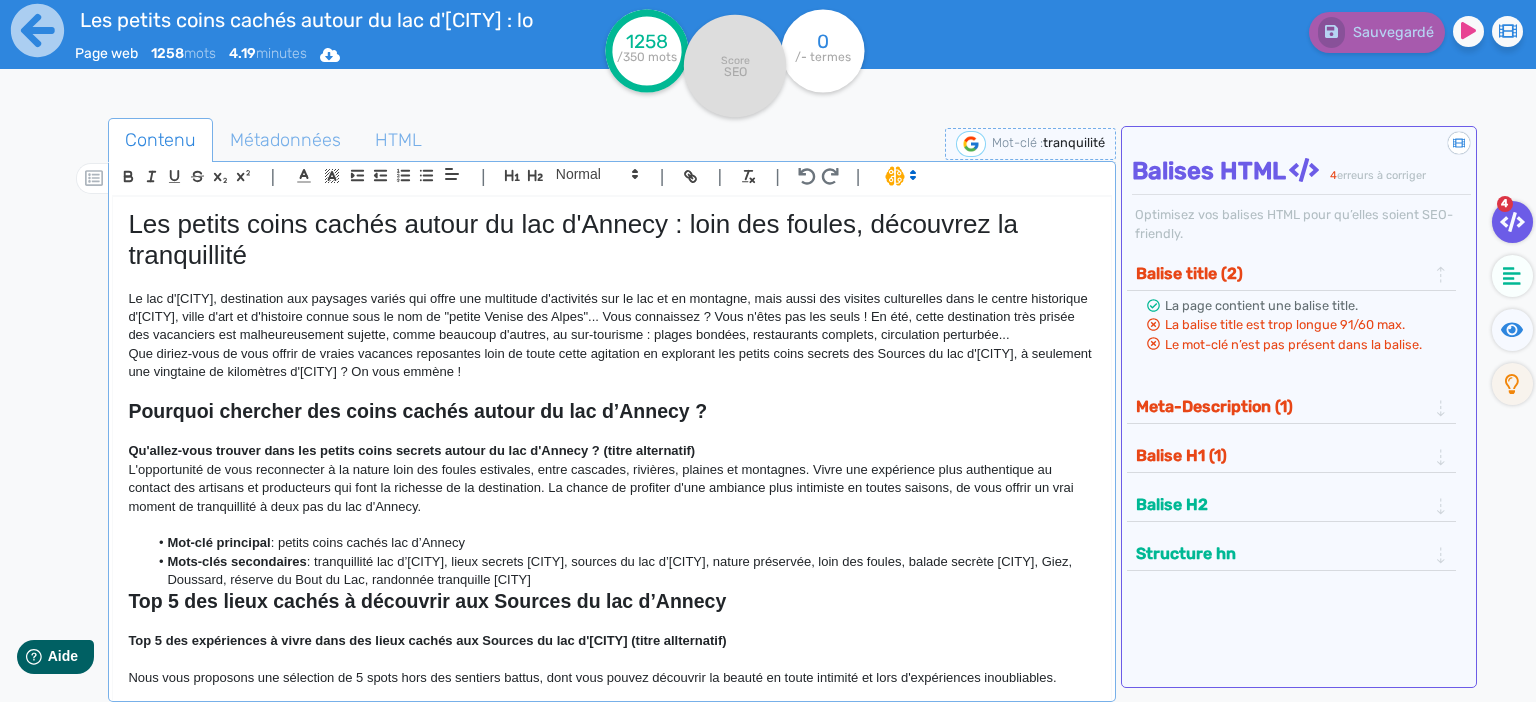 click on "Que diriez-vous de vous offrir de vraies vacances reposantes loin de toute cette agitation en explorant les petits coins secrets des Sources du lac d'[CITY], à seulement une vingtaine de kilomètres d'[CITY] ? On vous emmène !" 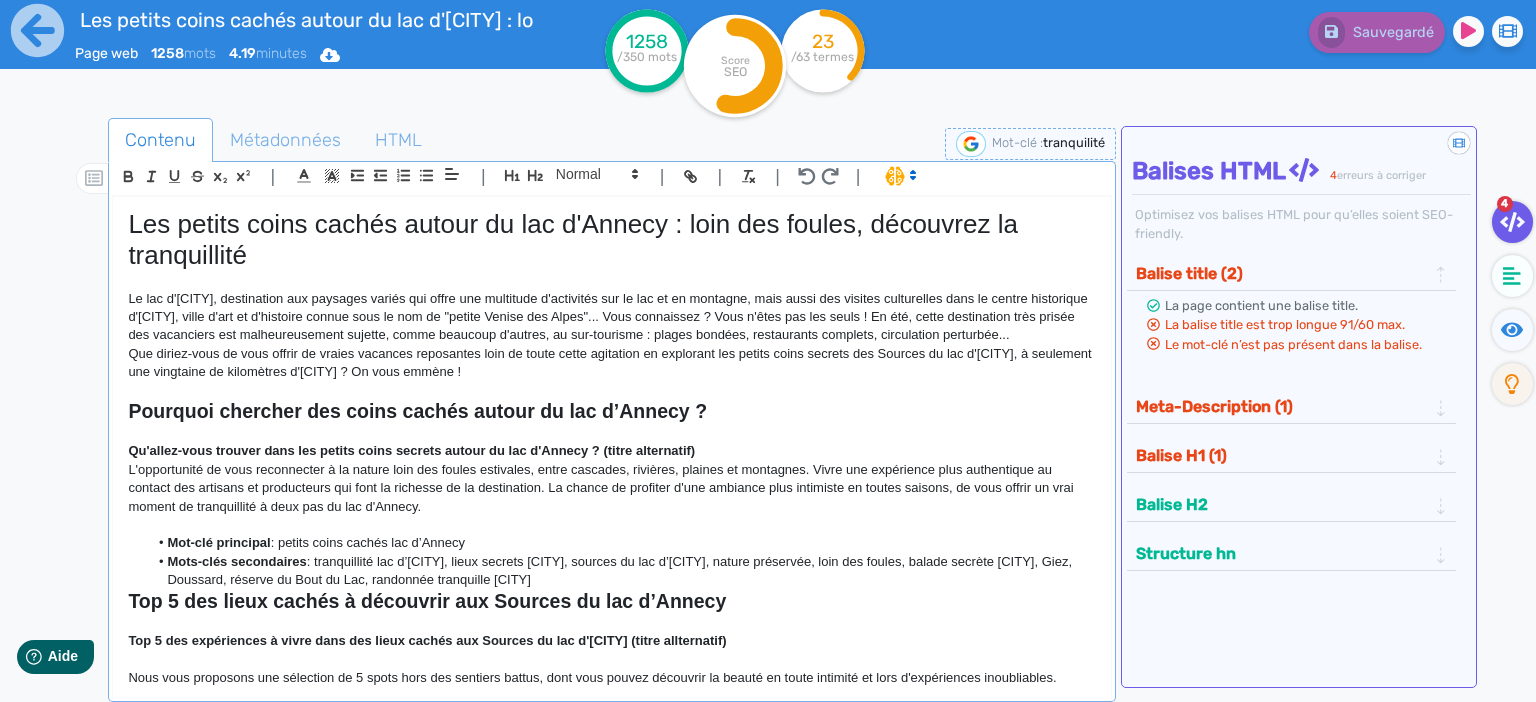 drag, startPoint x: 582, startPoint y: 580, endPoint x: 170, endPoint y: 537, distance: 414.23785 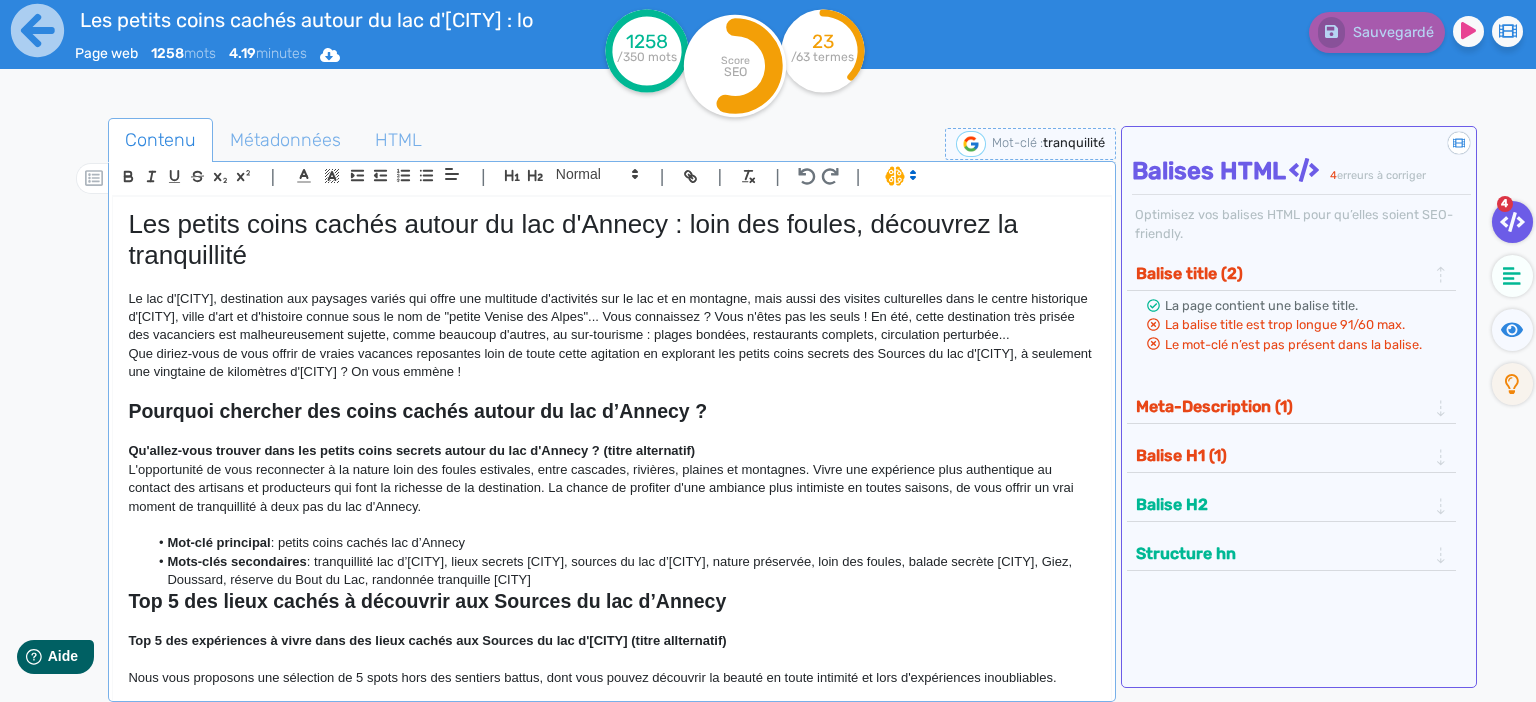 click on "Mot-clé principal  : petits coins cachés lac d’[CITY] Mots-clés secondaires  : tranquillité lac d’[CITY], lieux secrets [CITY], sources du lac d’[CITY], nature préservée, loin des foules, balade secrète [CITY], Giez, Doussard, réserve du Bout du Lac, randonnée tranquille [CITY]" 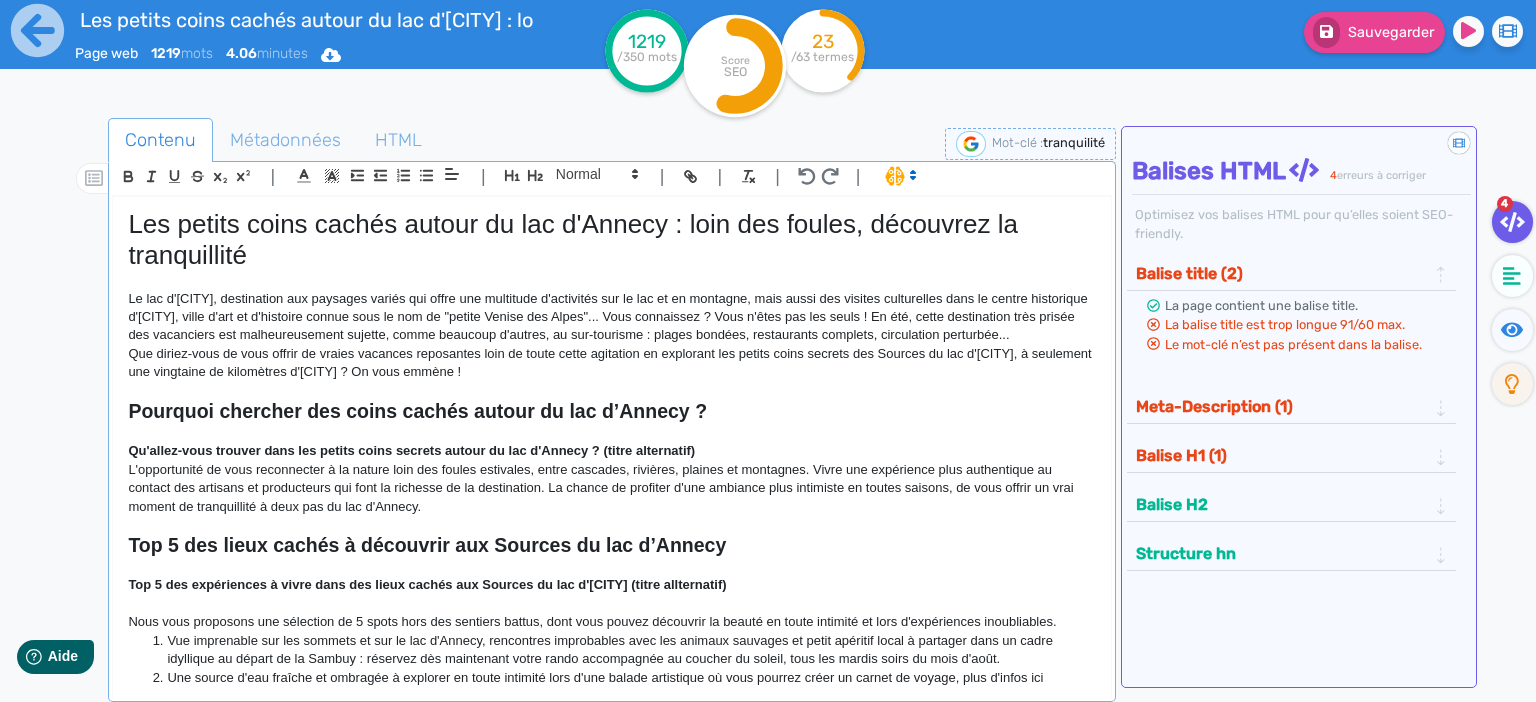 click 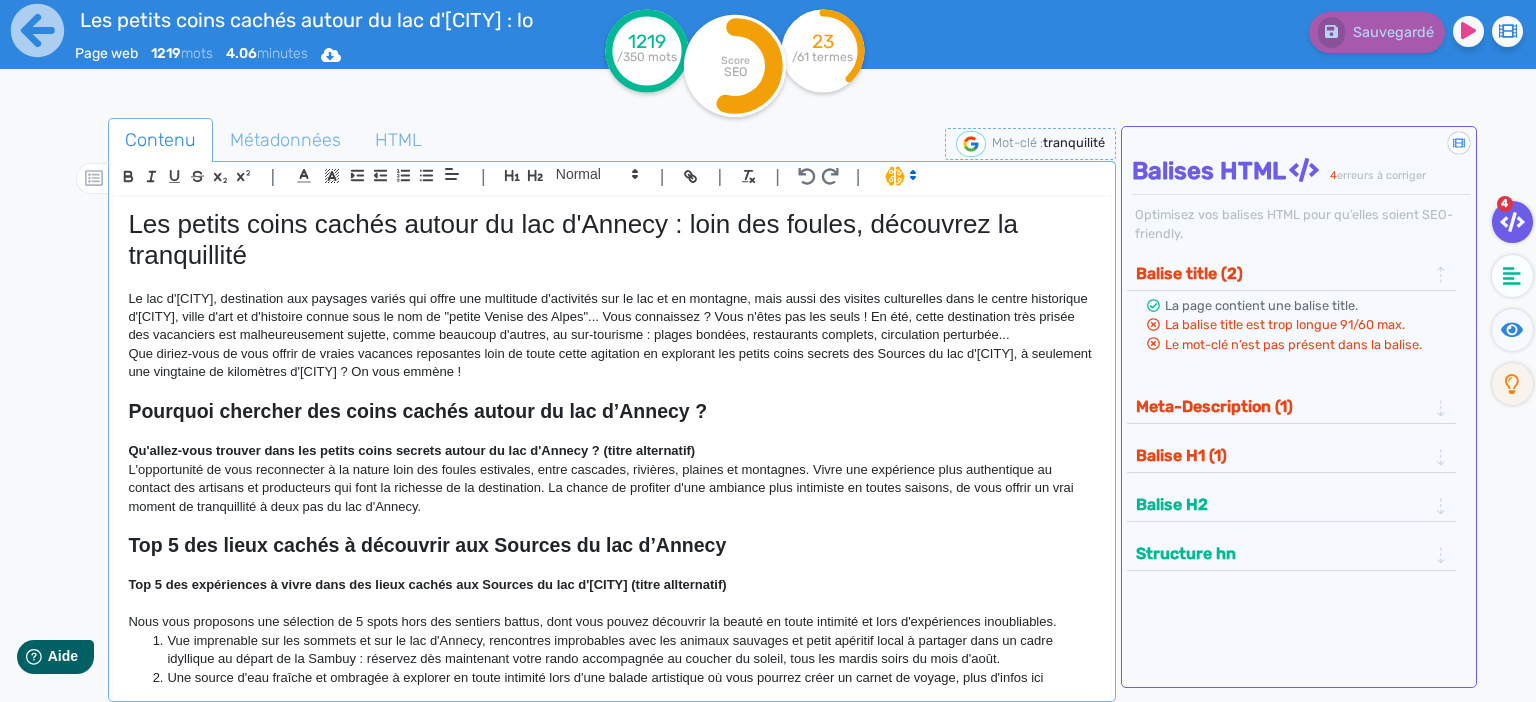 click on "L'opportunité de vous reconnecter à la nature loin des foules estivales, entre cascades, rivières, plaines et montagnes. Vivre une expérience plus authentique au contact des artisans et producteurs qui font la richesse de la destination. La chance de profiter d'une ambiance plus intimiste en toutes saisons, de vous offrir un vrai moment de tranquillité à deux pas du lac d'Annecy." 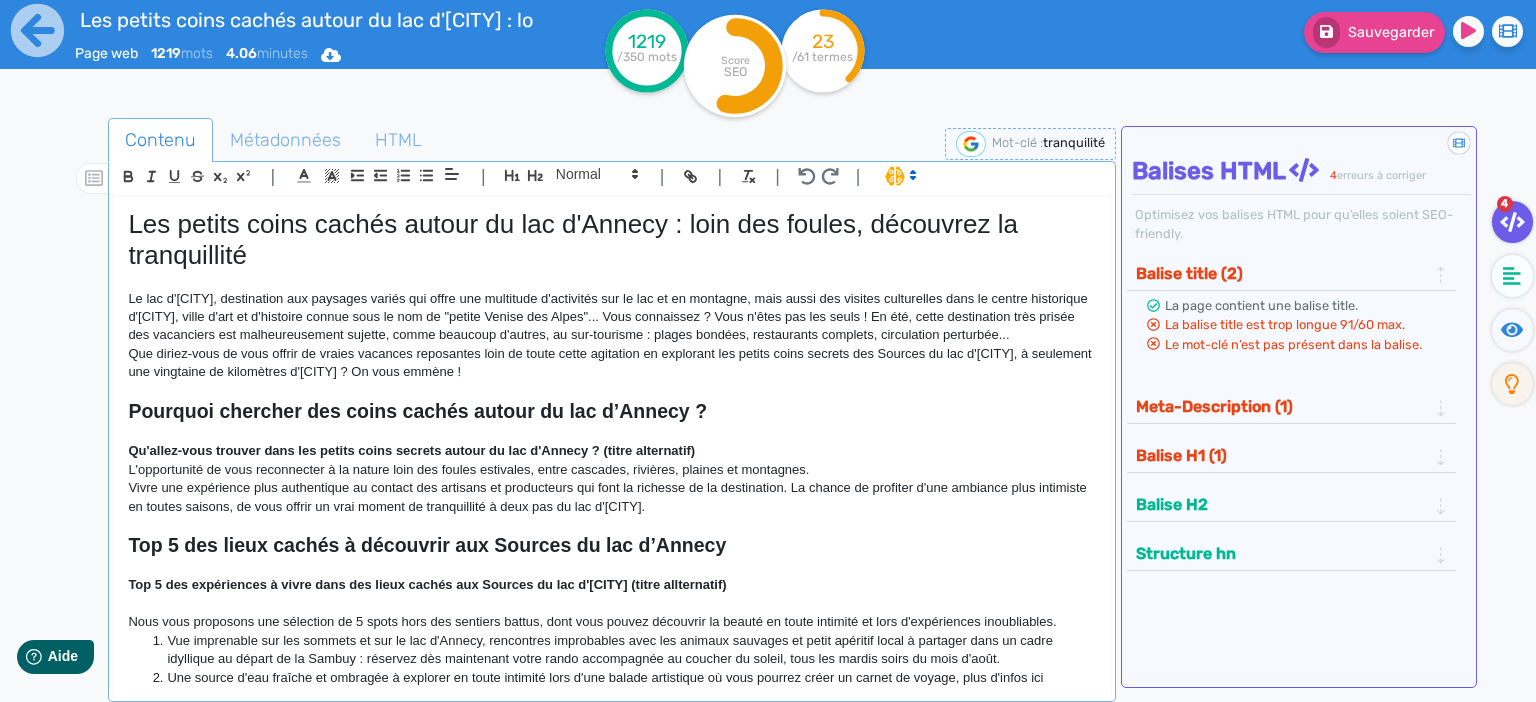 click on "Vivre une expérience plus authentique au contact des artisans et producteurs qui font la richesse de la destination. La chance de profiter d'une ambiance plus intimiste en toutes saisons, de vous offrir un vrai moment de tranquillité à deux pas du lac d'[CITY]." 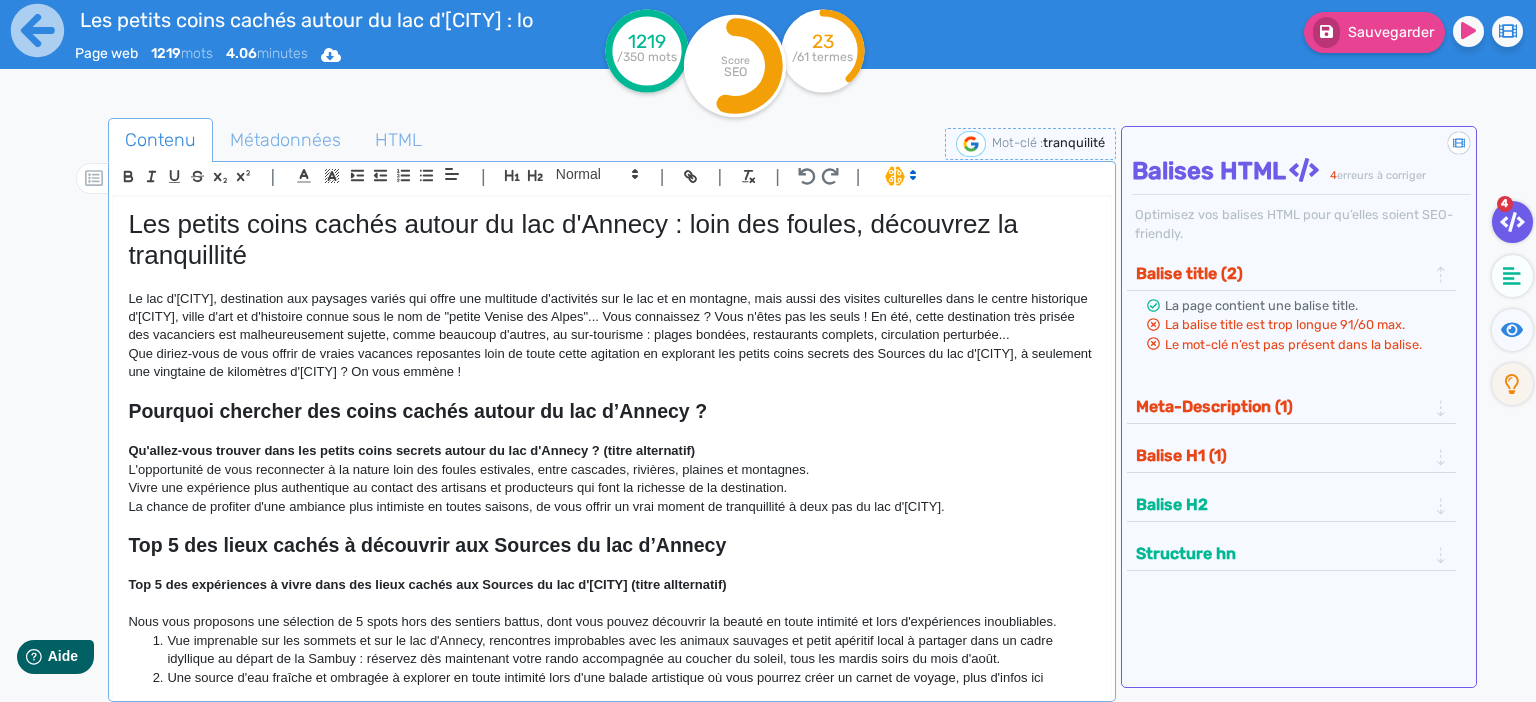 click on "La chance de profiter d'une ambiance plus intimiste en toutes saisons, de vous offrir un vrai moment de tranquillité à deux pas du lac d'[CITY]." 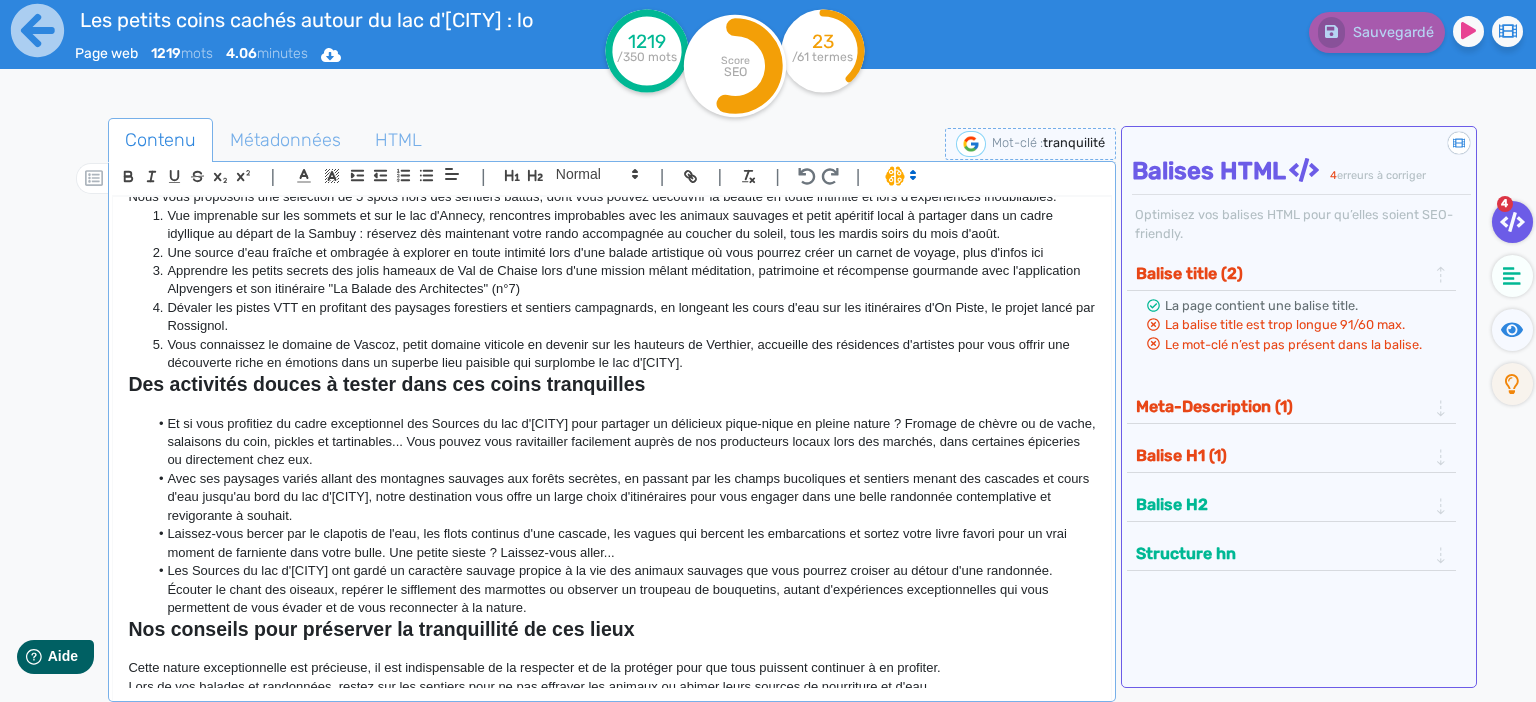 scroll, scrollTop: 415, scrollLeft: 0, axis: vertical 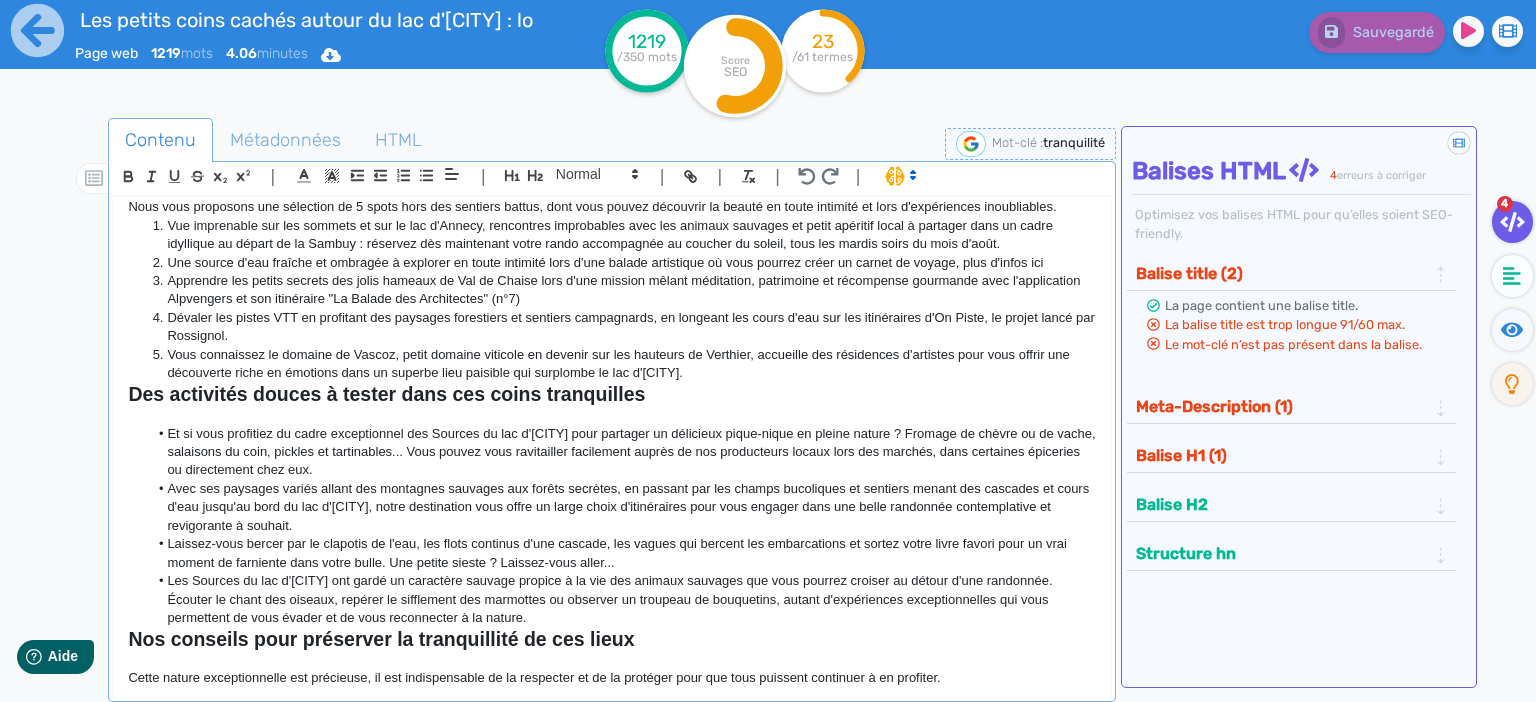 click on "Une source d'eau fraîche et ombragée à explorer en toute intimité lors d'une balade artistique où vous pourrez créer un carnet de voyage, plus d'infos ici" 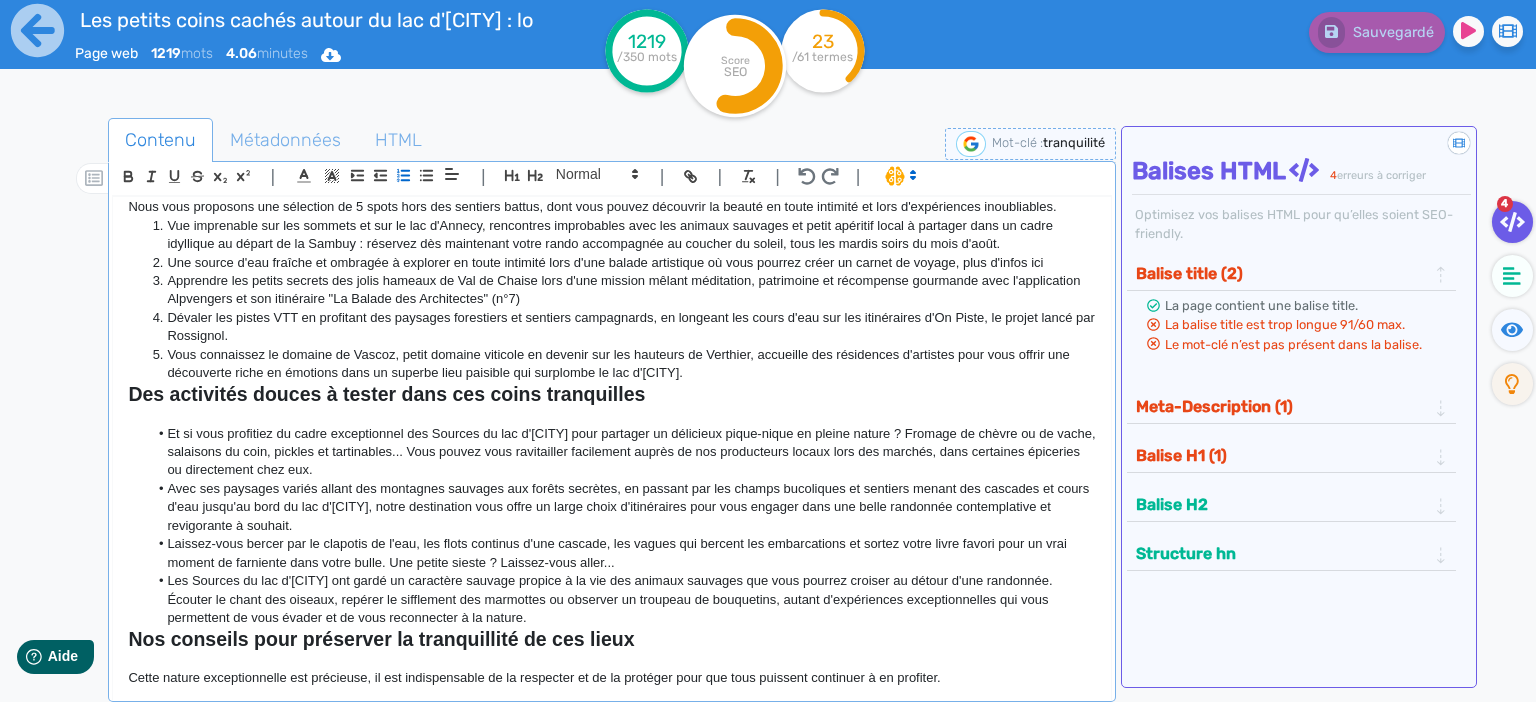 click on "Une source d'eau fraîche et ombragée à explorer en toute intimité lors d'une balade artistique où vous pourrez créer un carnet de voyage, plus d'infos ici" 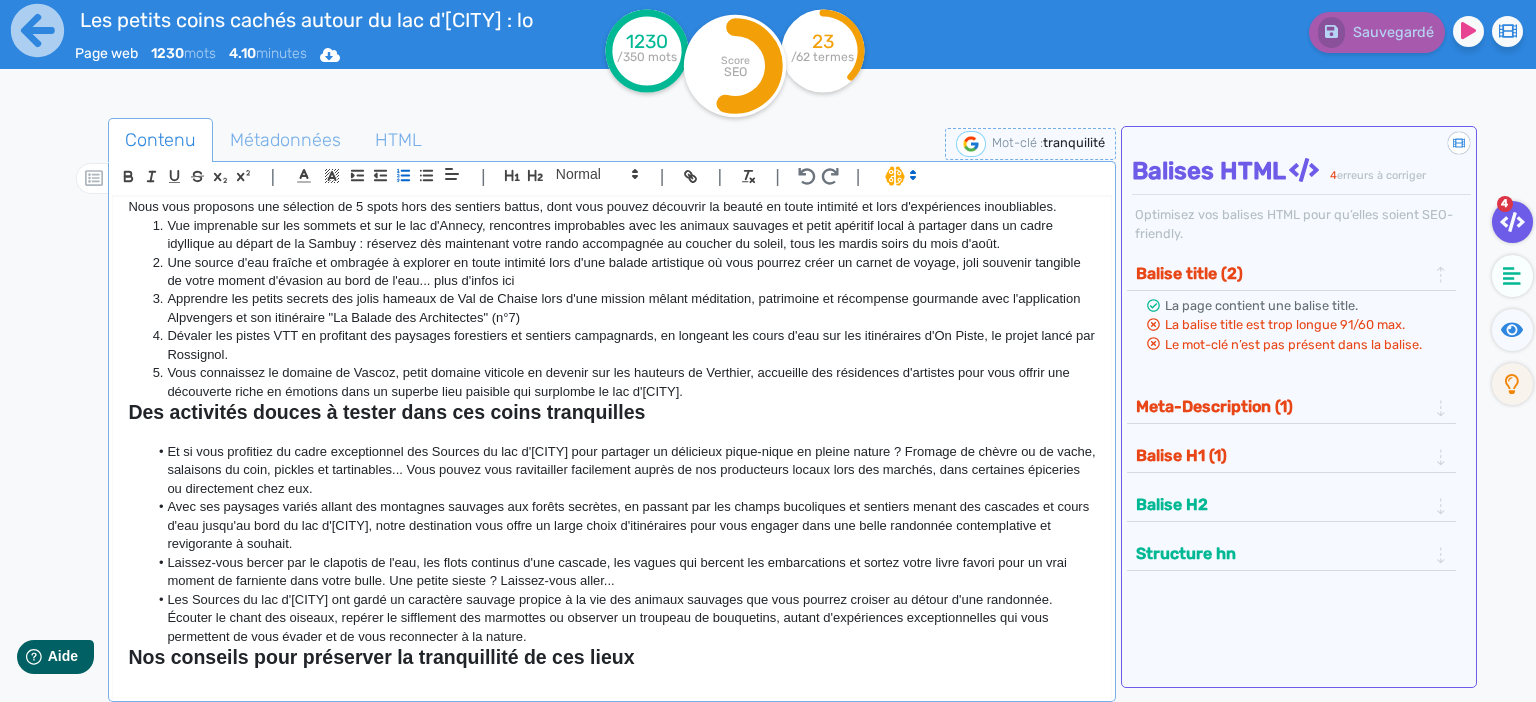 click on "Apprendre les petits secrets des jolis hameaux de Val de Chaise lors d'une mission mêlant méditation, patrimoine et récompense gourmande avec l'application Alpvengers et son itinéraire "La Balade des Architectes" (n°7)" 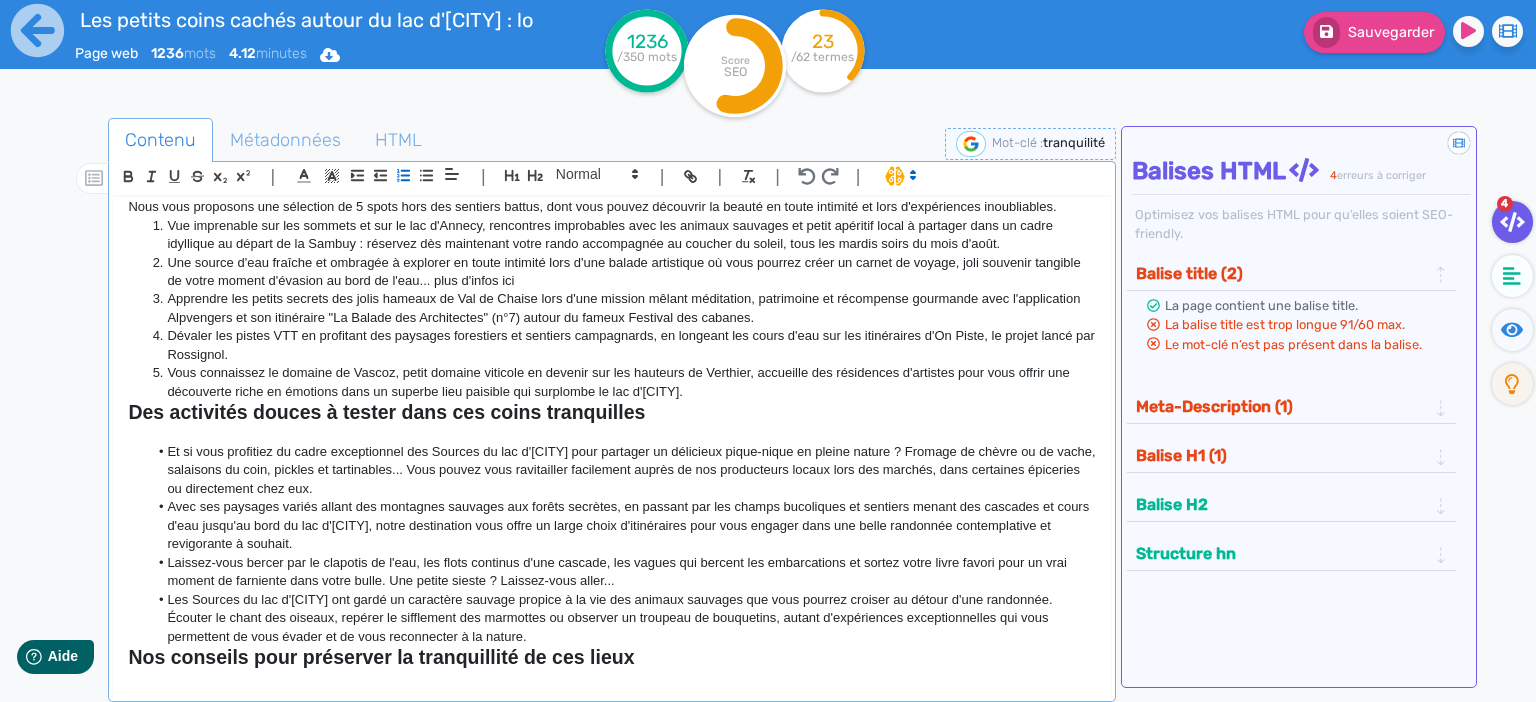 click on "Une source d'eau fraîche et ombragée à explorer en toute intimité lors d'une balade artistique où vous pourrez créer un carnet de voyage, joli souvenir tangible de votre moment d'évasion au bord de l'eau... plus d'infos ici" 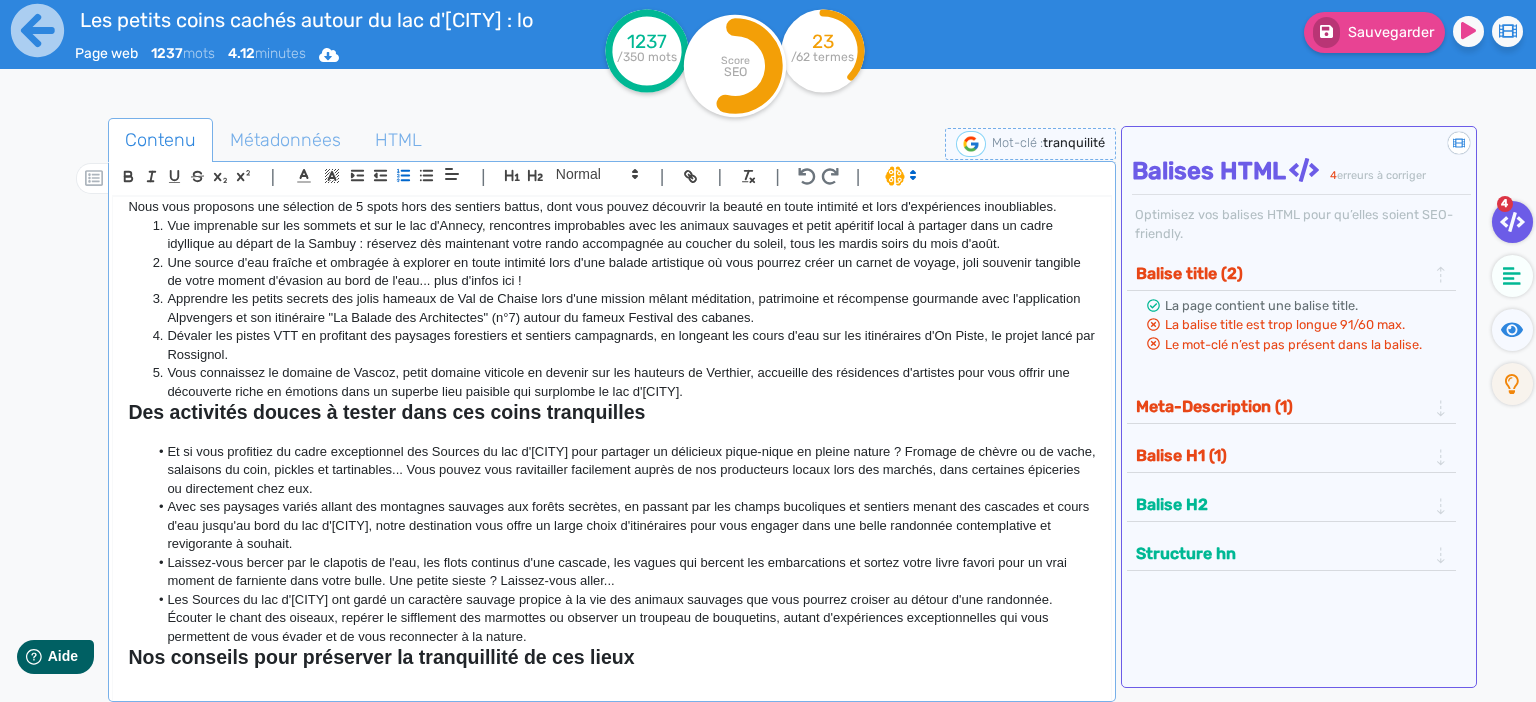 click on "Dévaler les pistes VTT en profitant des paysages forestiers et sentiers campagnards, en longeant les cours d'eau sur les itinéraires d'On Piste, le projet lancé par Rossignol." 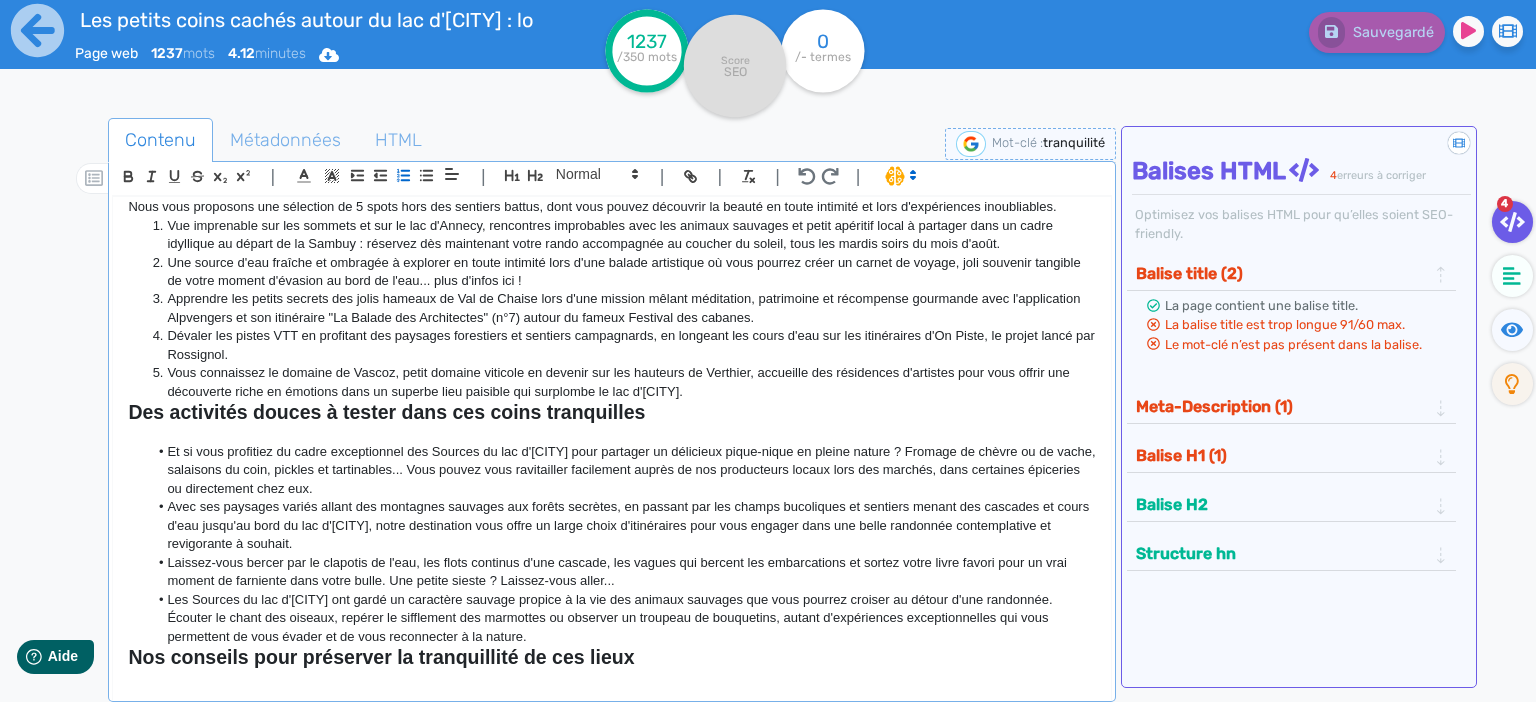 click on "Dévaler les pistes VTT en profitant des paysages forestiers et sentiers campagnards, en longeant les cours d'eau sur les itinéraires d'On Piste, le projet lancé par Rossignol." 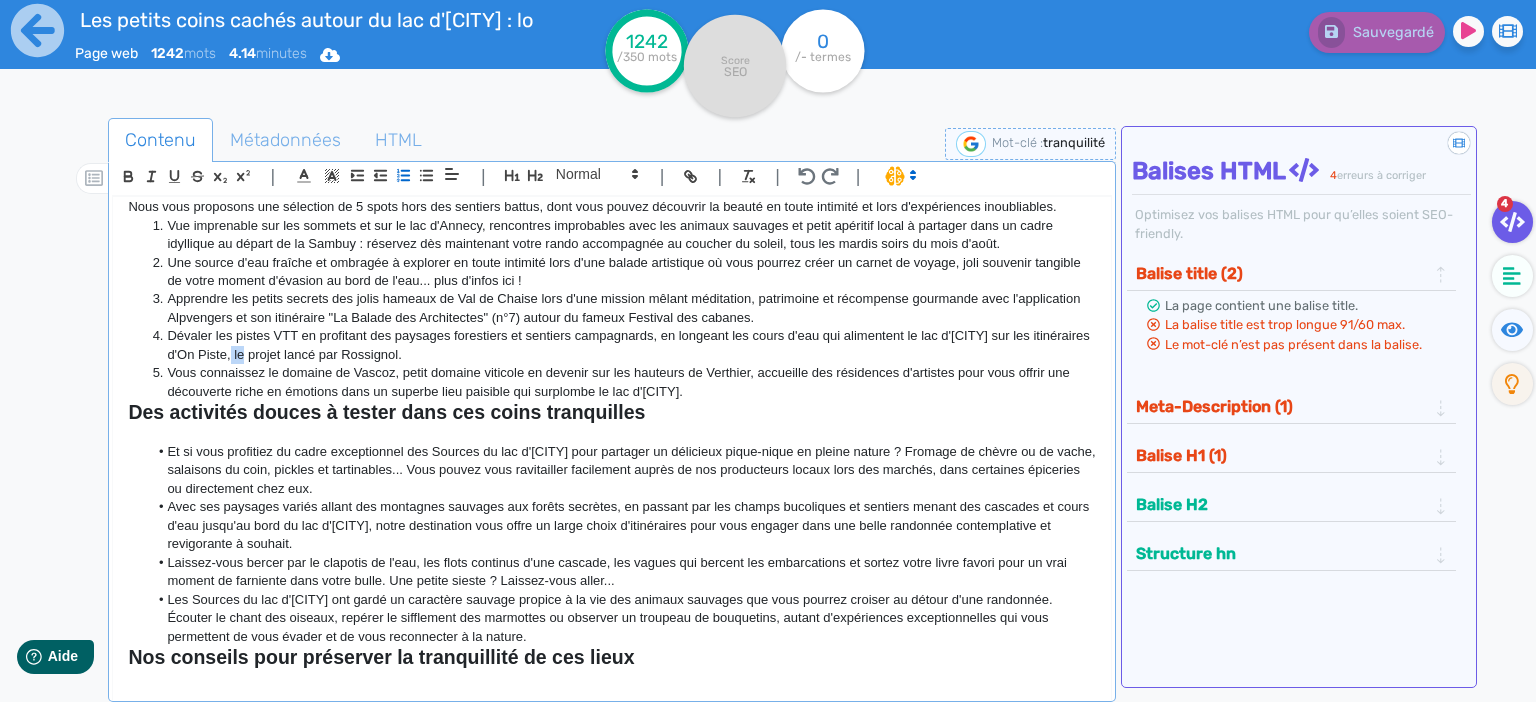 drag, startPoint x: 244, startPoint y: 356, endPoint x: 231, endPoint y: 359, distance: 13.341664 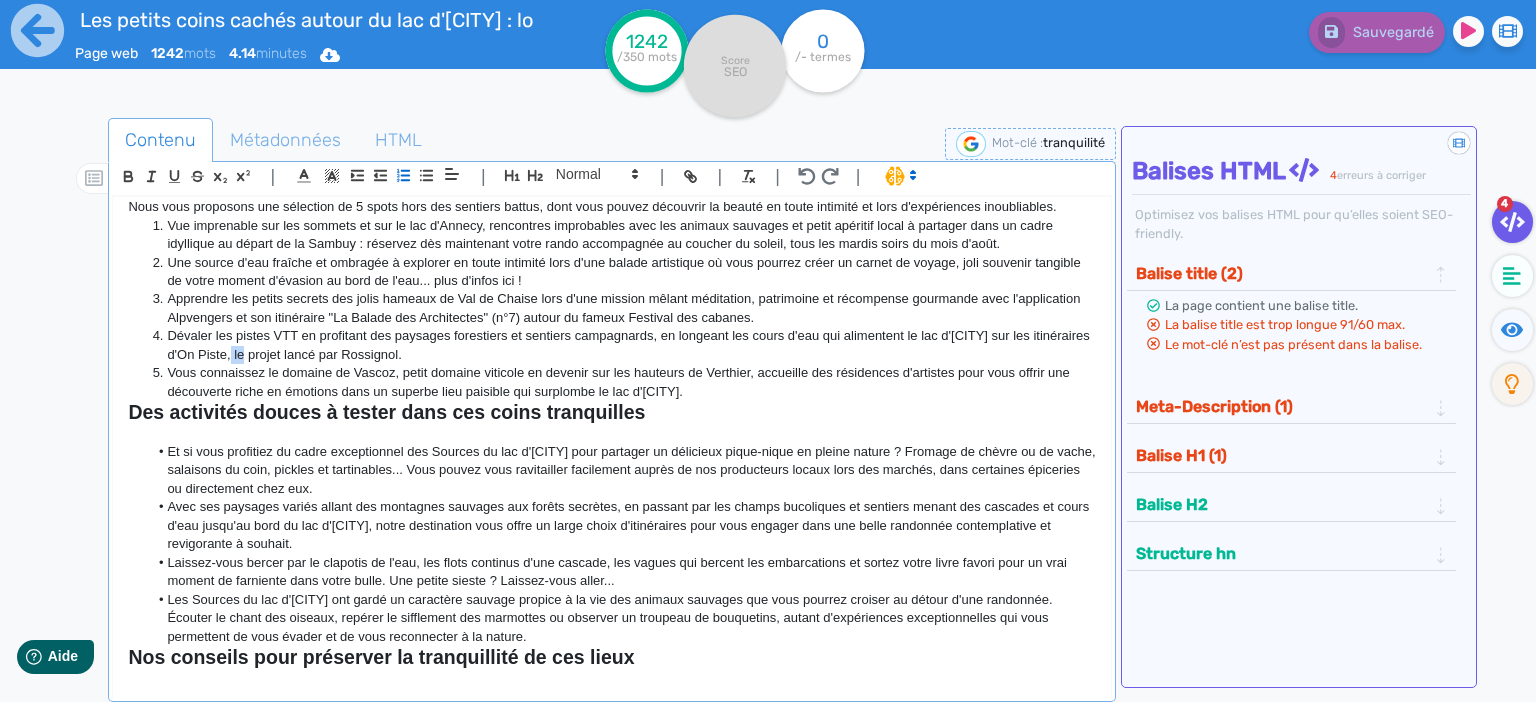 click on "Dévaler les pistes VTT en profitant des paysages forestiers et sentiers campagnards, en longeant les cours d'eau qui alimentent le lac d'[CITY] sur les itinéraires d'On Piste, le projet lancé par Rossignol." 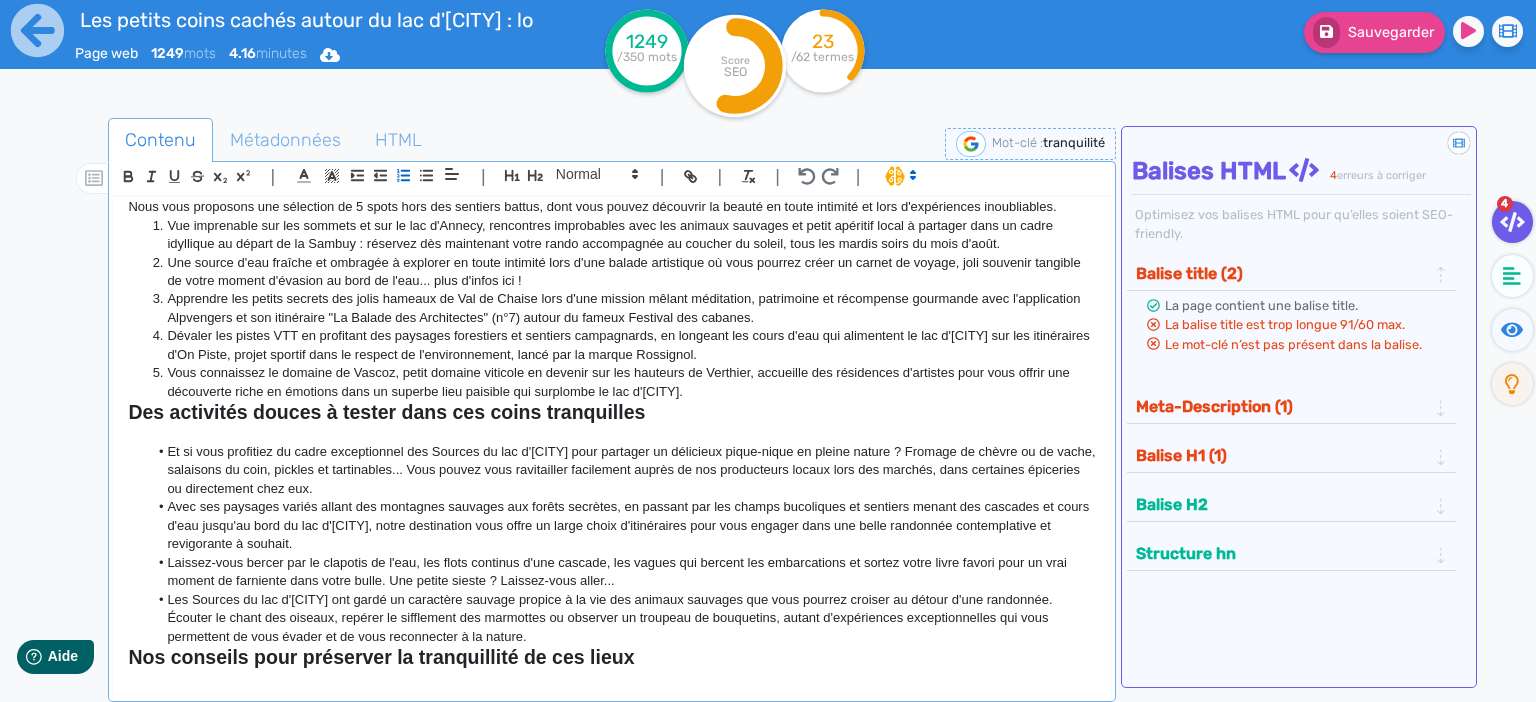 click on "Vous connaissez le domaine de Vascoz, petit domaine viticole en devenir sur les hauteurs de Verthier, accueille des résidences d'artistes pour vous offrir une découverte riche en émotions dans un superbe lieu paisible qui surplombe le lac d'[CITY]." 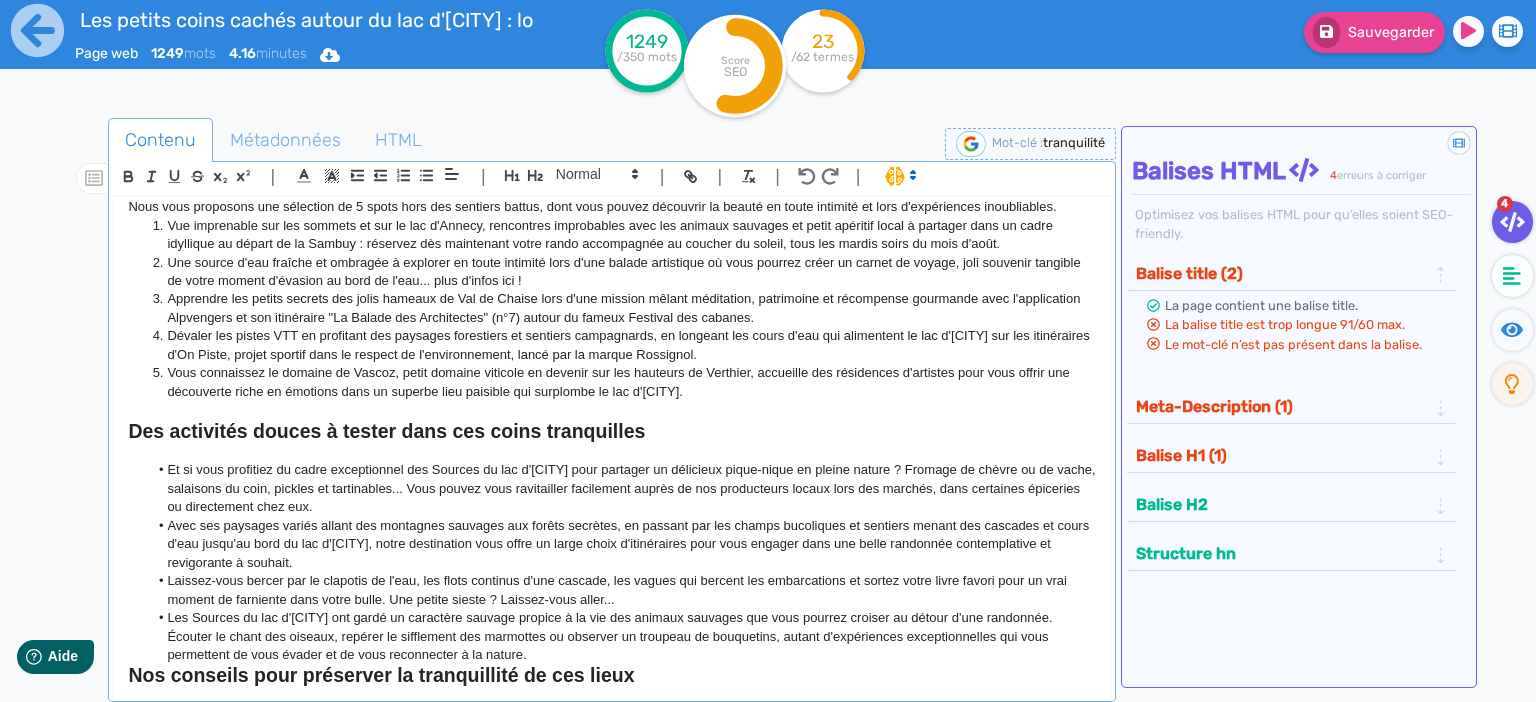 click on "Vous connaissez le domaine de Vascoz, petit domaine viticole en devenir sur les hauteurs de Verthier, accueille des résidences d'artistes pour vous offrir une découverte riche en émotions dans un superbe lieu paisible qui surplombe le lac d'[CITY]." 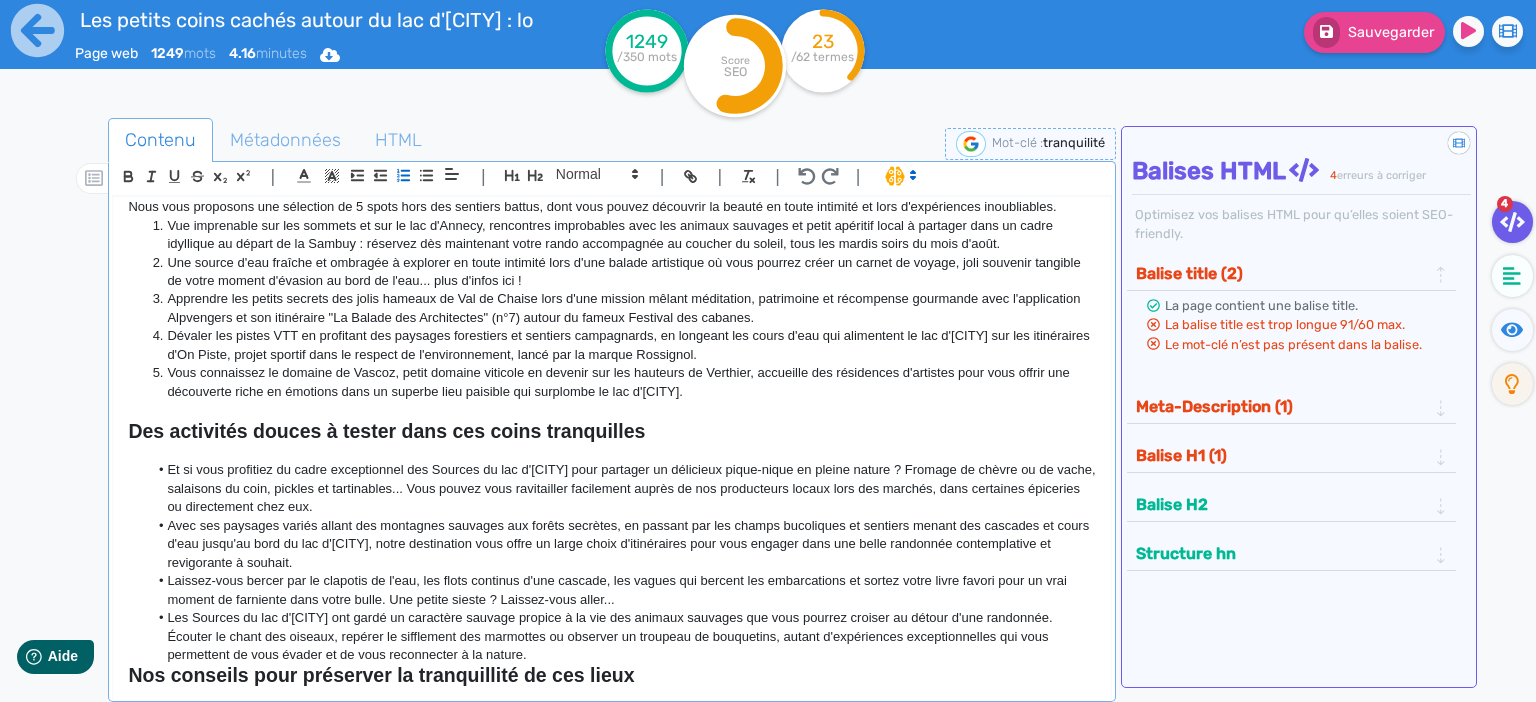 click on "Vous connaissez le domaine de Vascoz, petit domaine viticole en devenir sur les hauteurs de Verthier, accueille des résidences d'artistes pour vous offrir une découverte riche en émotions dans un superbe lieu paisible qui surplombe le lac d'[CITY]." 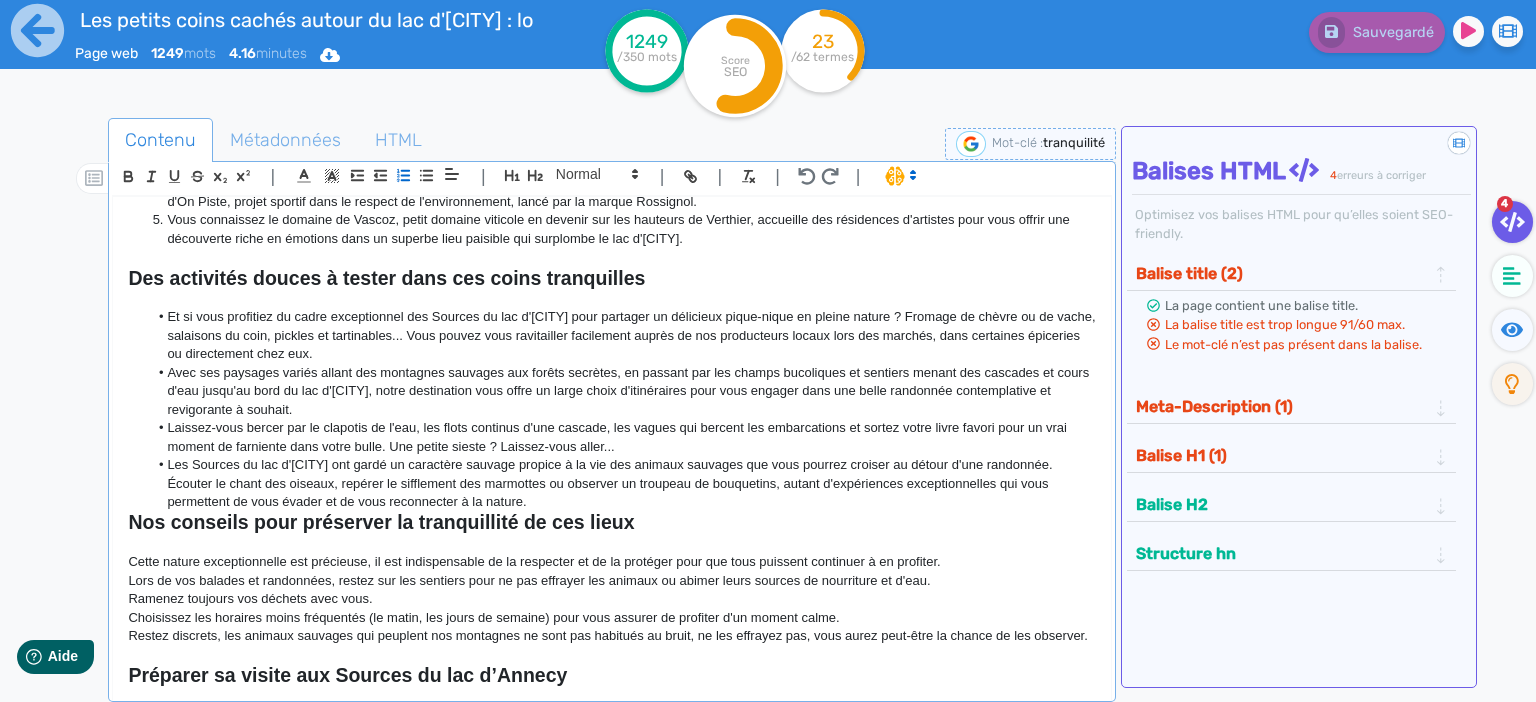 scroll, scrollTop: 586, scrollLeft: 0, axis: vertical 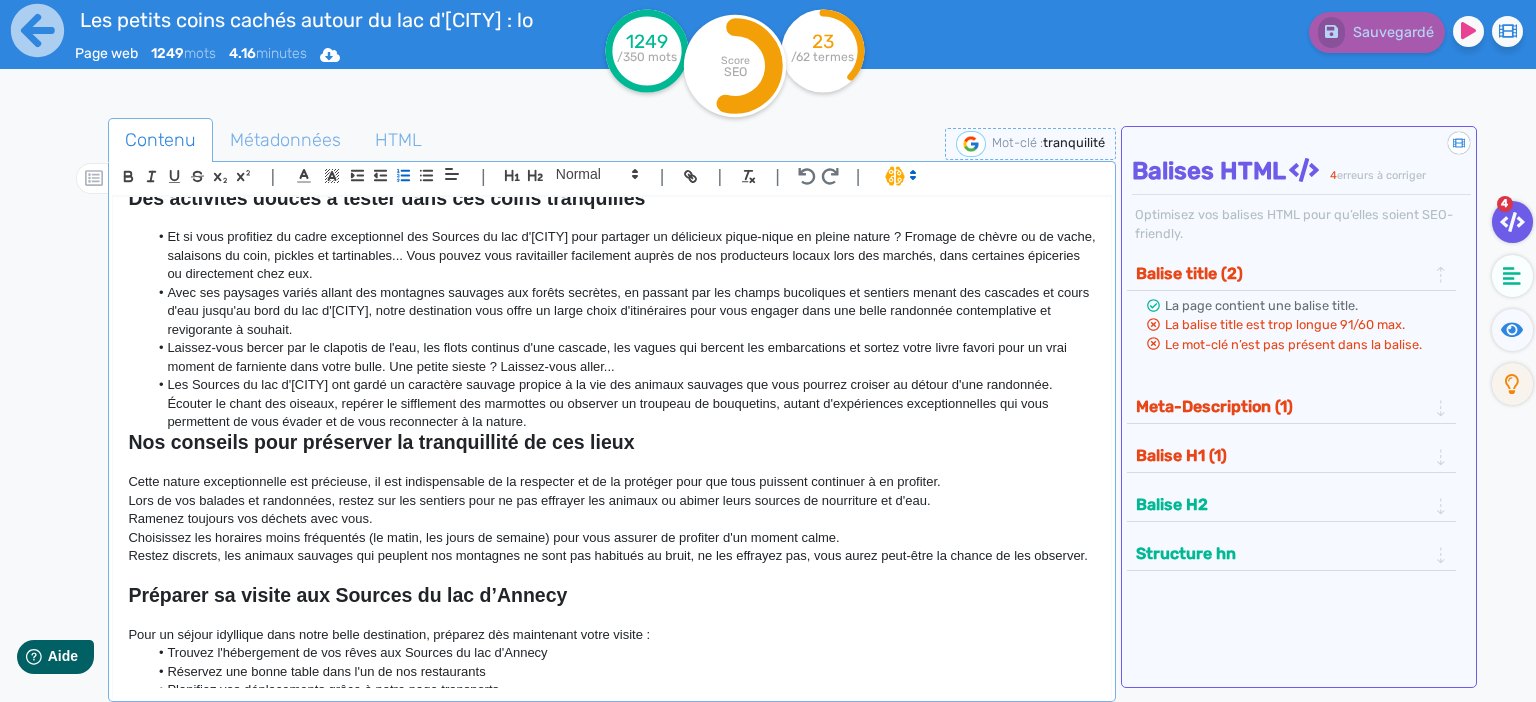 click on "Avec ses paysages variés allant des montagnes sauvages aux forêts secrètes, en passant par les champs bucoliques et sentiers menant des cascades et cours d'eau jusqu'au bord du lac d'[CITY], notre destination vous offre un large choix d'itinéraires pour vous engager dans une belle randonnée contemplative et revigorante à souhait." 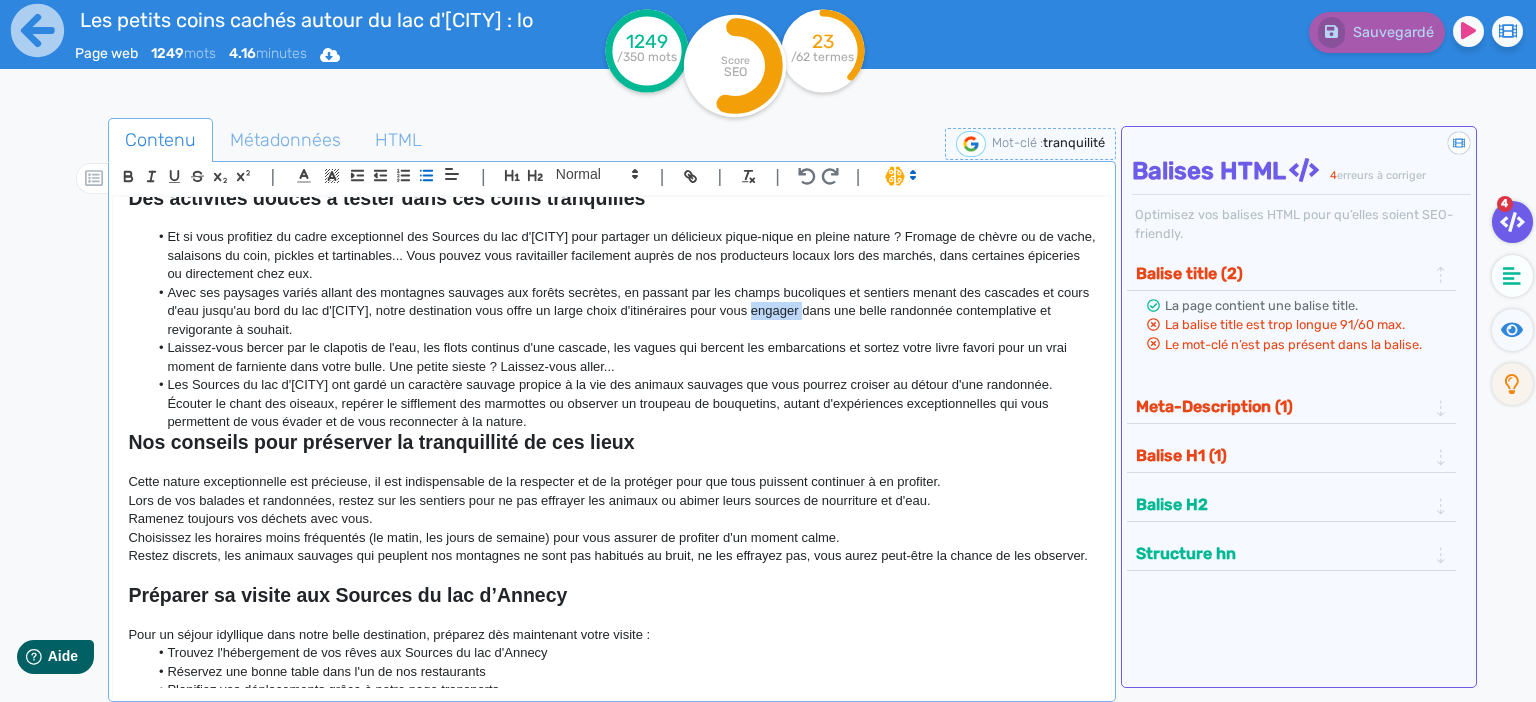 click on "Avec ses paysages variés allant des montagnes sauvages aux forêts secrètes, en passant par les champs bucoliques et sentiers menant des cascades et cours d'eau jusqu'au bord du lac d'[CITY], notre destination vous offre un large choix d'itinéraires pour vous engager dans une belle randonnée contemplative et revigorante à souhait." 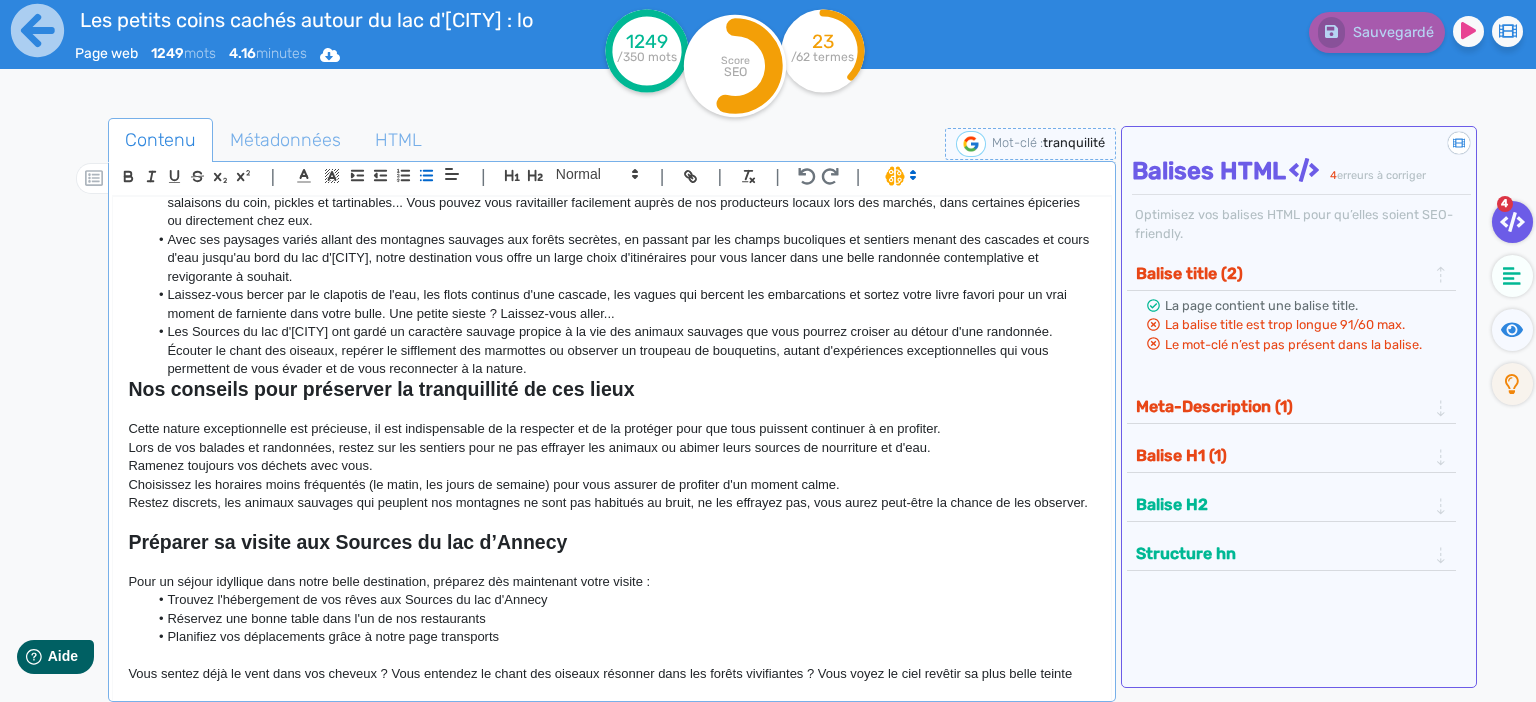 scroll, scrollTop: 719, scrollLeft: 0, axis: vertical 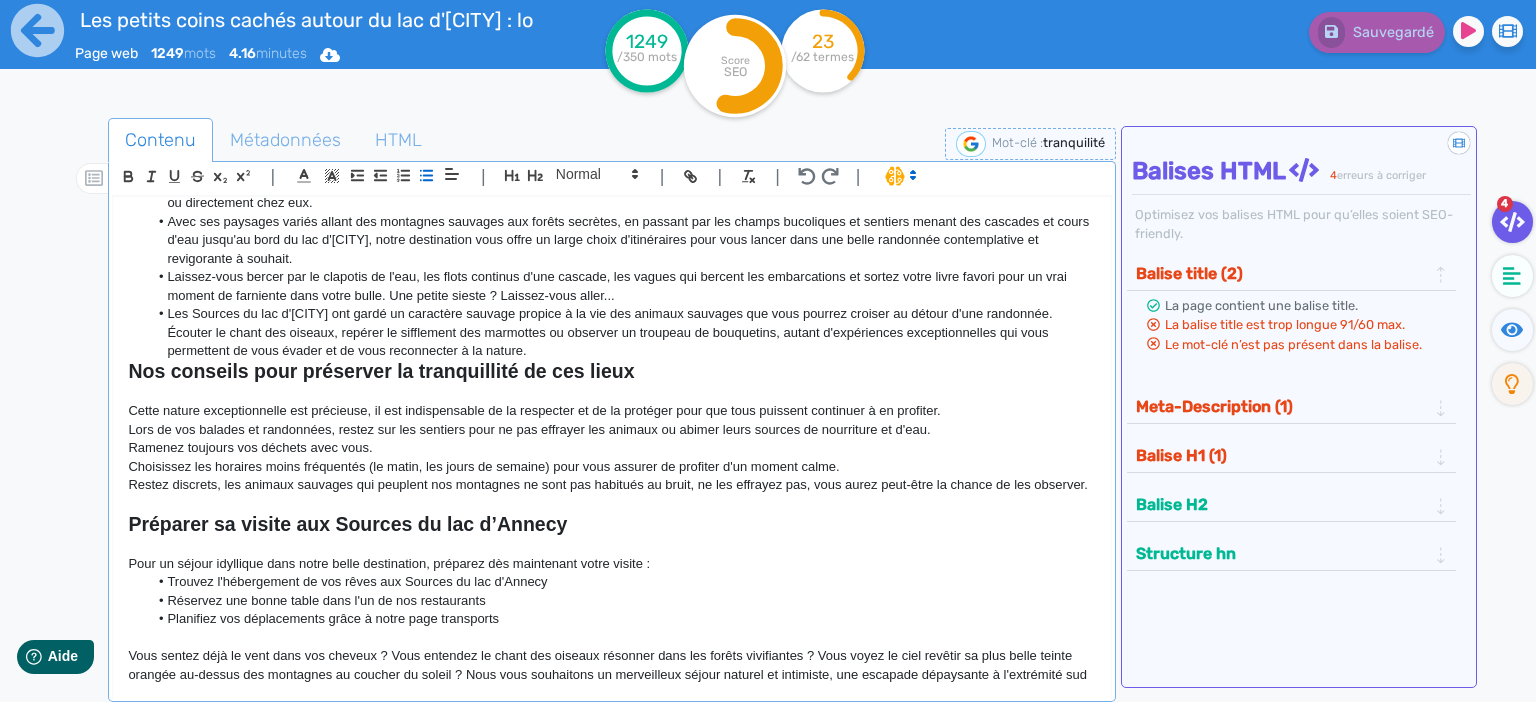 click on "Les Sources du lac d'[CITY] ont gardé un caractère sauvage propice à la vie des animaux sauvages que vous pourrez croiser au détour d'une randonnée. Écouter le chant des oiseaux, repérer le sifflement des marmottes ou observer un troupeau de bouquetins, autant d'expériences exceptionnelles qui vous permettent de vous évader et de vous reconnecter à la nature." 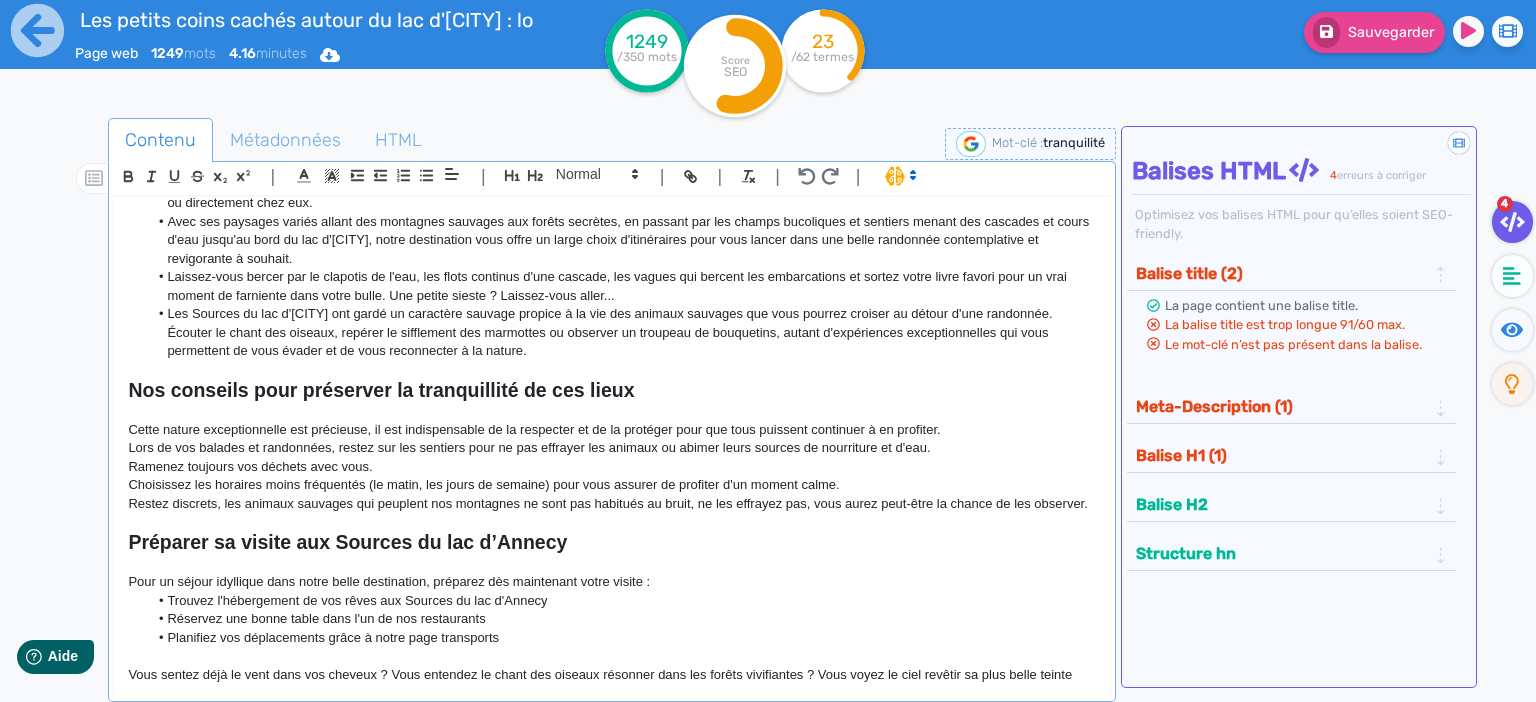 click on "Les Sources du lac d'[CITY] ont gardé un caractère sauvage propice à la vie des animaux sauvages que vous pourrez croiser au détour d'une randonnée. Écouter le chant des oiseaux, repérer le sifflement des marmottes ou observer un troupeau de bouquetins, autant d'expériences exceptionnelles qui vous permettent de vous évader et de vous reconnecter à la nature." 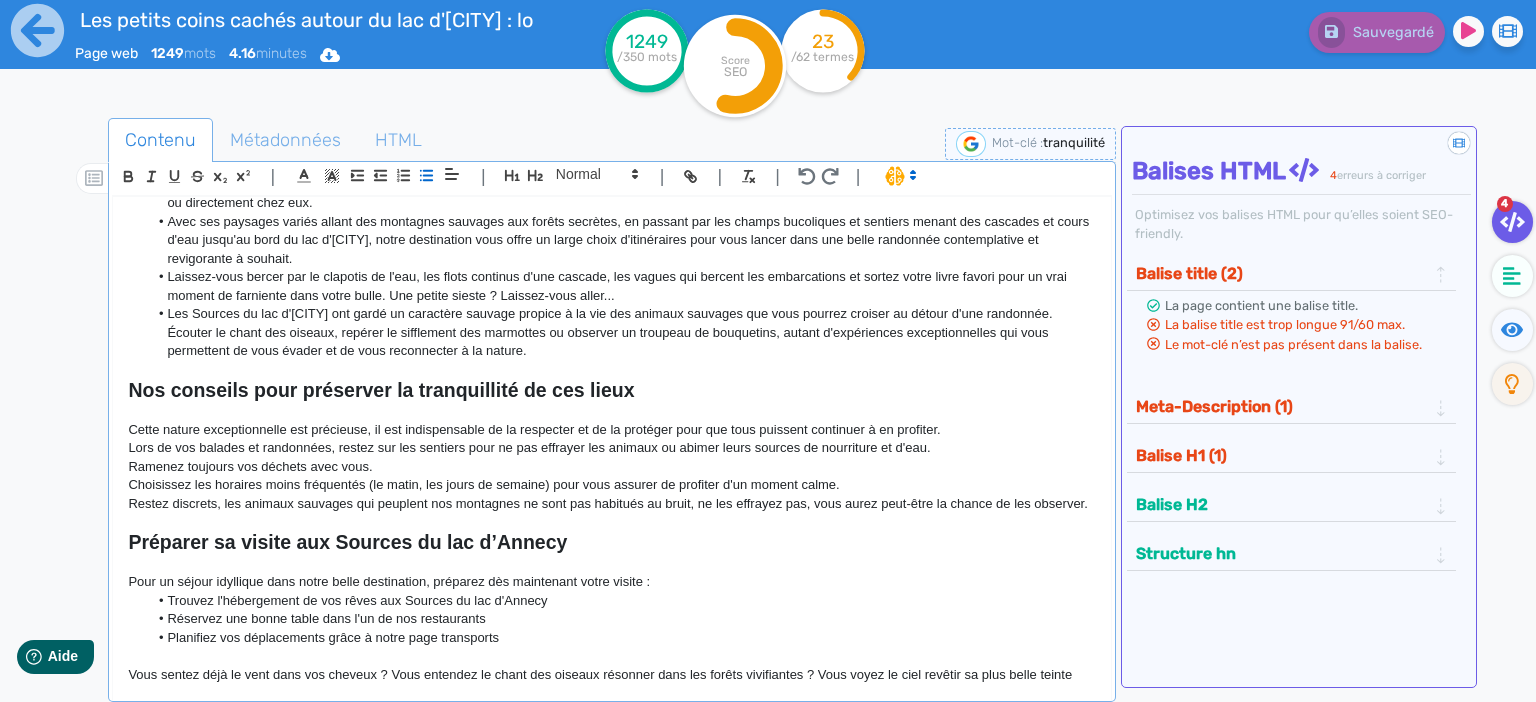 click on "Les Sources du lac d'[CITY] ont gardé un caractère sauvage propice à la vie des animaux sauvages que vous pourrez croiser au détour d'une randonnée. Écouter le chant des oiseaux, repérer le sifflement des marmottes ou observer un troupeau de bouquetins, autant d'expériences exceptionnelles qui vous permettent de vous évader et de vous reconnecter à la nature." 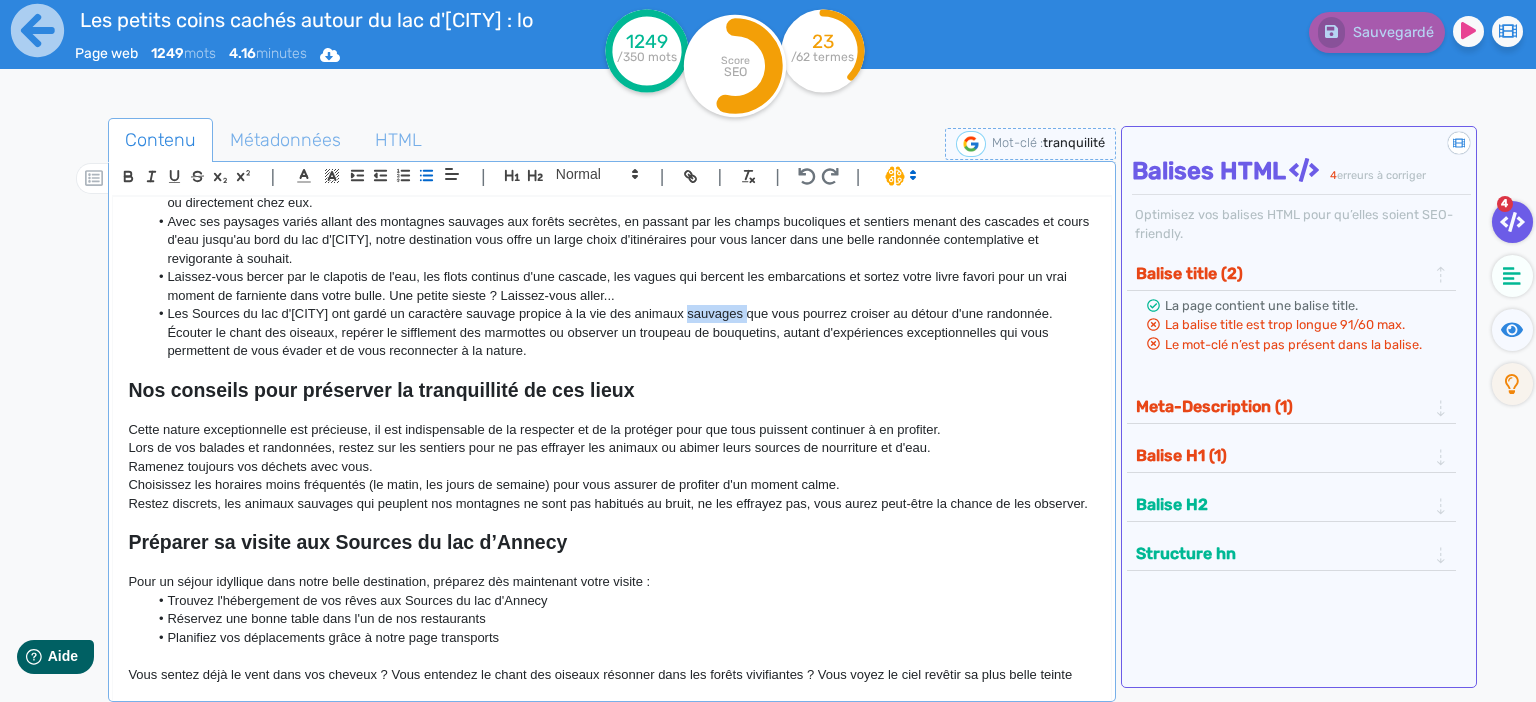 click on "Les Sources du lac d'[CITY] ont gardé un caractère sauvage propice à la vie des animaux sauvages que vous pourrez croiser au détour d'une randonnée. Écouter le chant des oiseaux, repérer le sifflement des marmottes ou observer un troupeau de bouquetins, autant d'expériences exceptionnelles qui vous permettent de vous évader et de vous reconnecter à la nature." 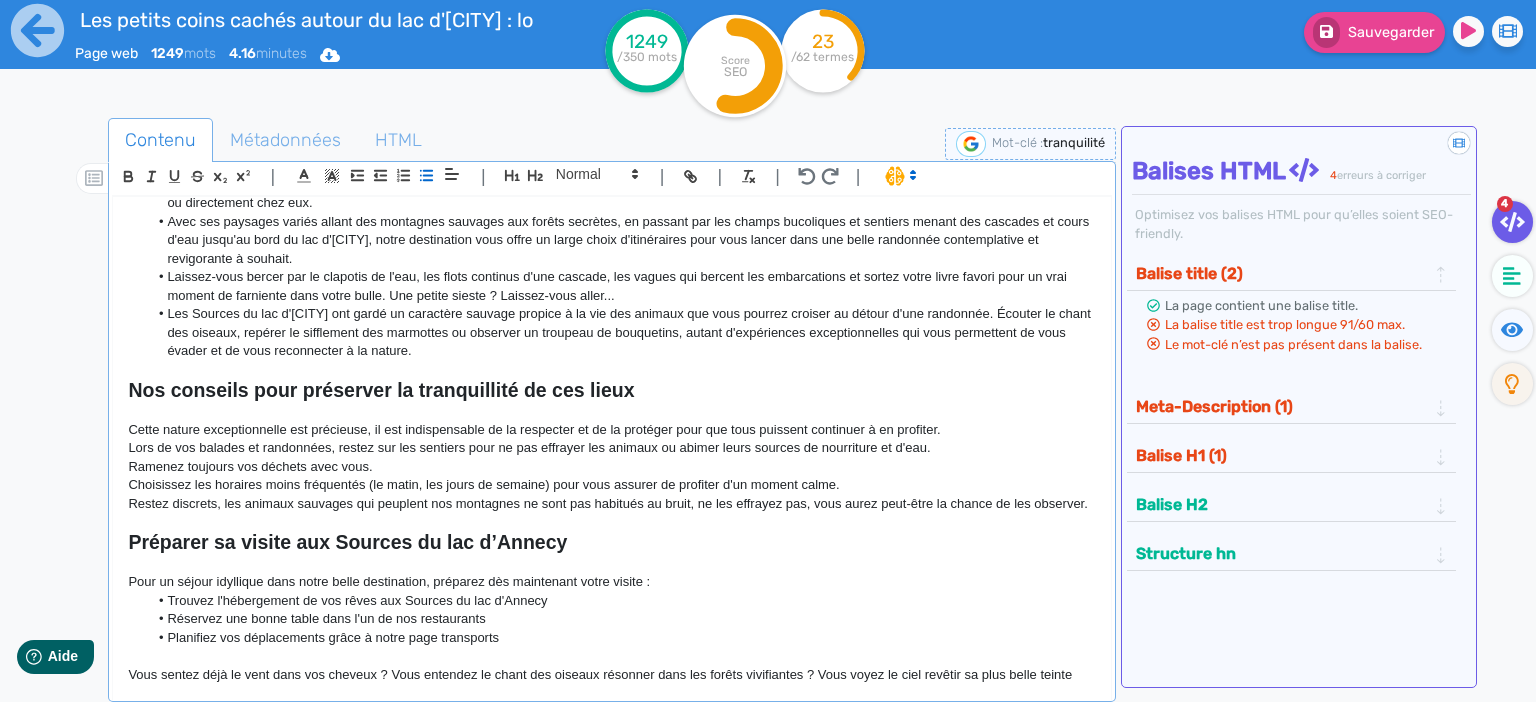 click on "Les Sources du lac d'[CITY] ont gardé un caractère sauvage propice à la vie des animaux que vous pourrez croiser au détour d'une randonnée. Écouter le chant des oiseaux, repérer le sifflement des marmottes ou observer un troupeau de bouquetins, autant d'expériences exceptionnelles qui vous permettent de vous évader et de vous reconnecter à la nature." 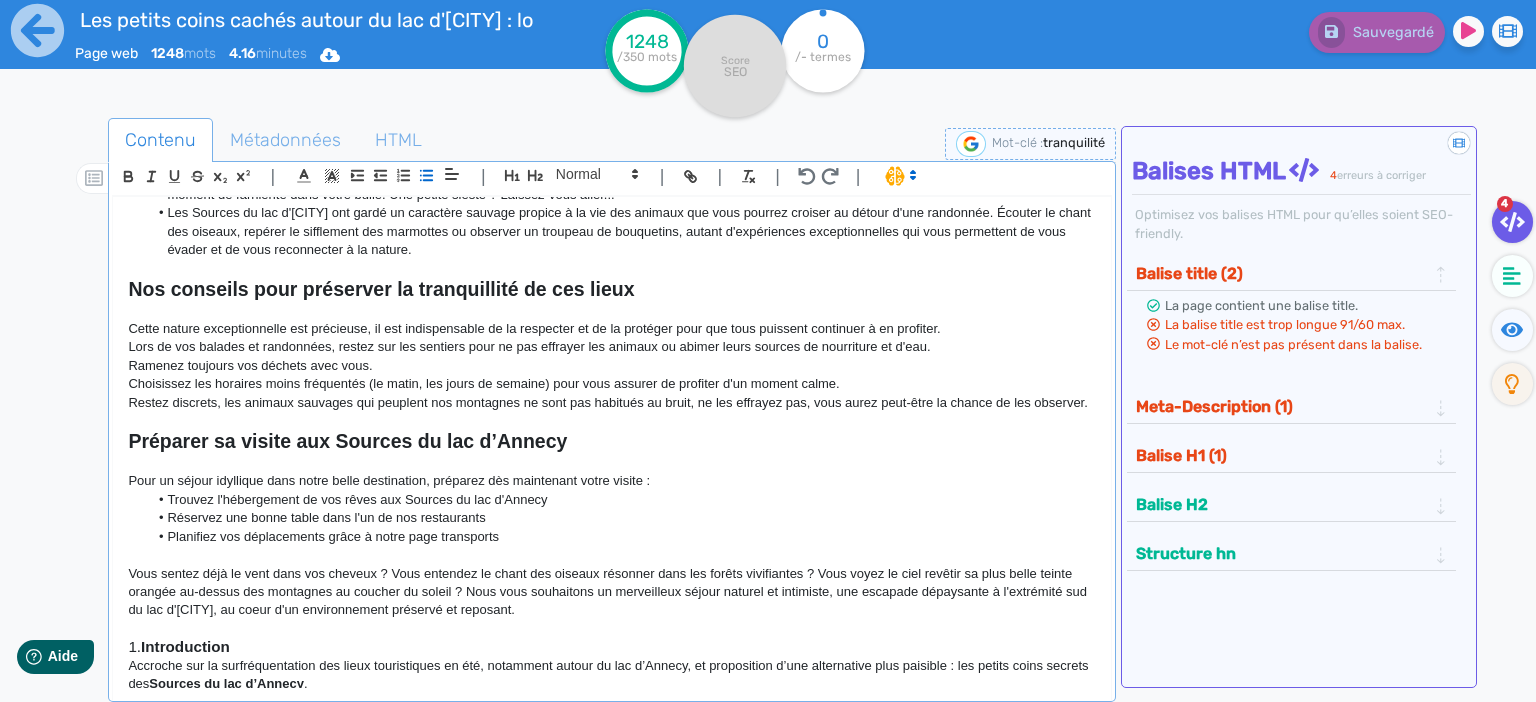 scroll, scrollTop: 732, scrollLeft: 0, axis: vertical 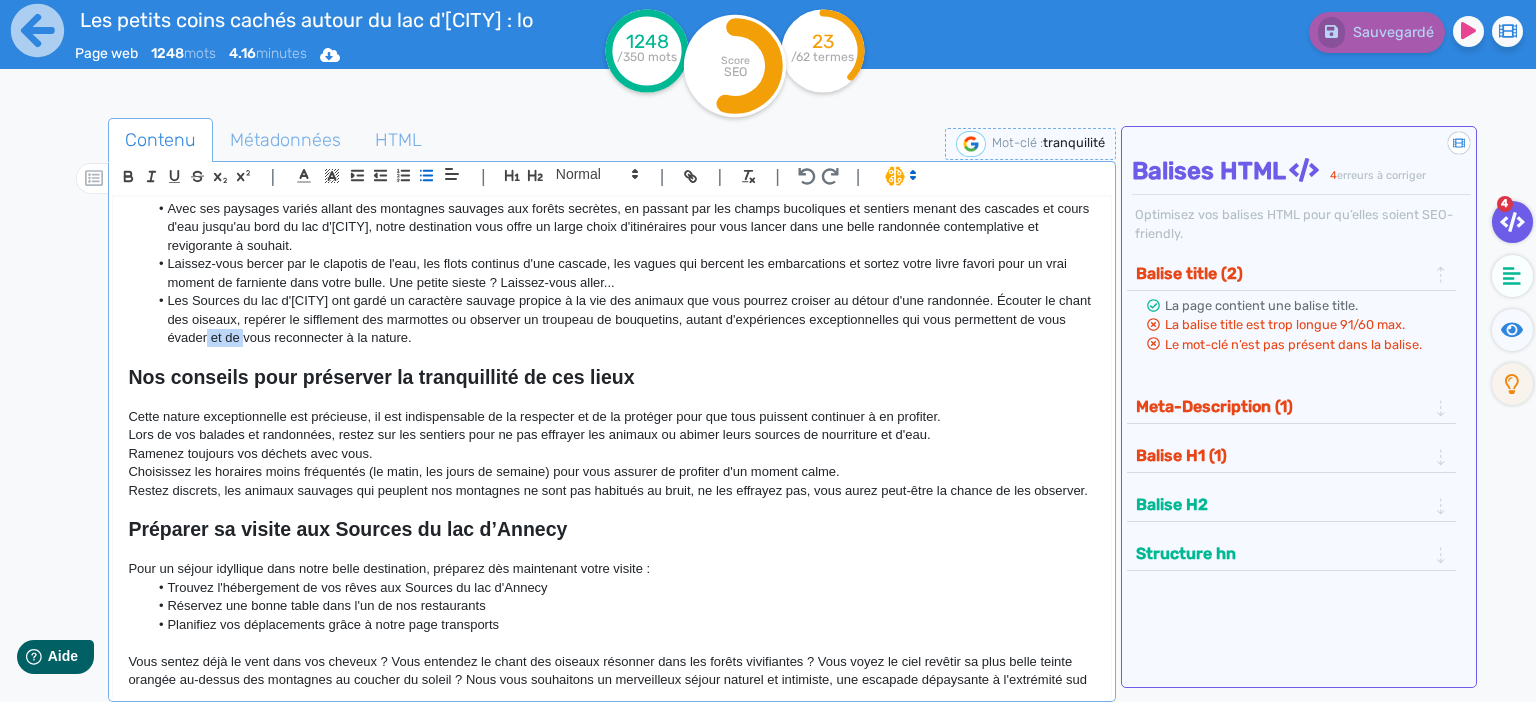 drag, startPoint x: 239, startPoint y: 346, endPoint x: 276, endPoint y: 334, distance: 38.8973 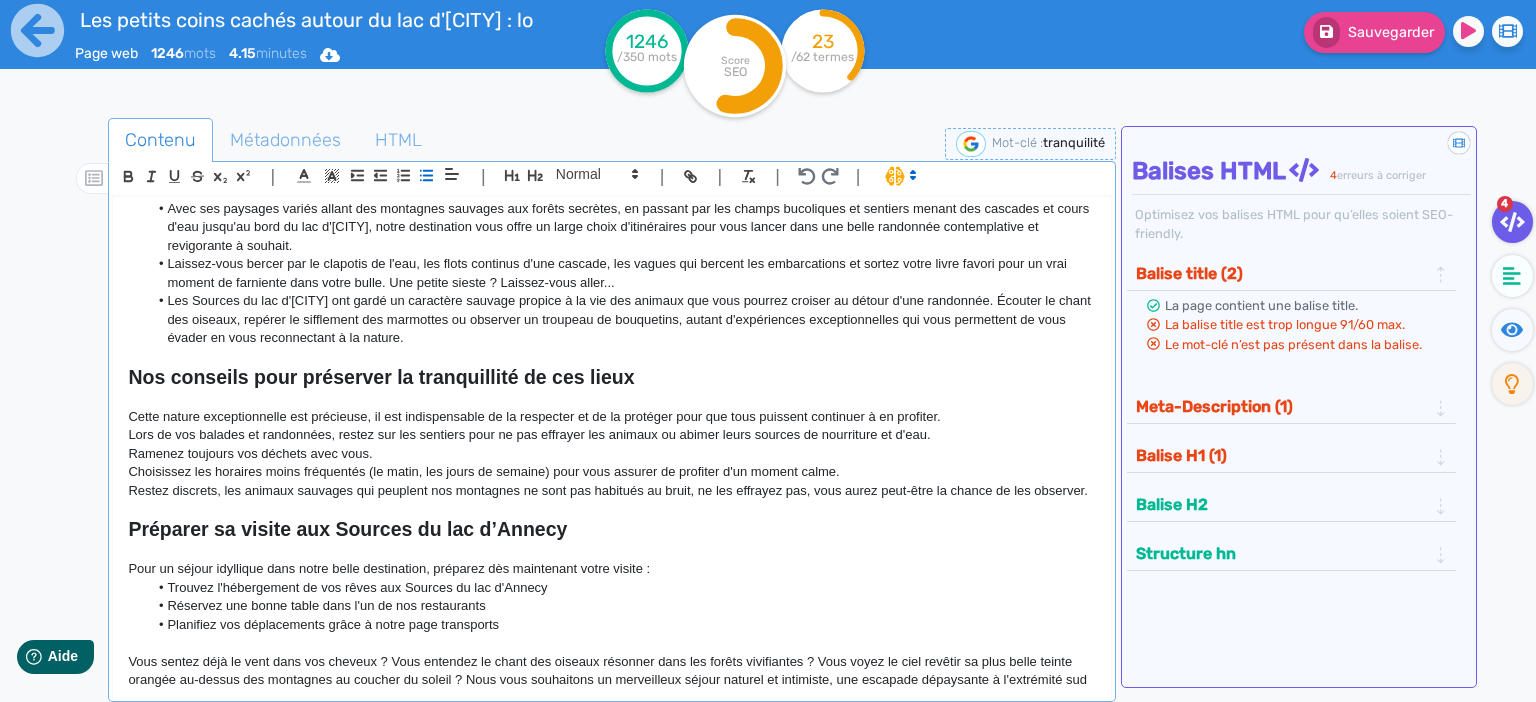 click on "Les Sources du lac d'[CITY] ont gardé un caractère sauvage propice à la vie des animaux que vous pourrez croiser au détour d'une randonnée. Écouter le chant des oiseaux, repérer le sifflement des marmottes ou observer un troupeau de bouquetins, autant d'expériences exceptionnelles qui vous permettent de vous évader en vous reconnectant à la nature." 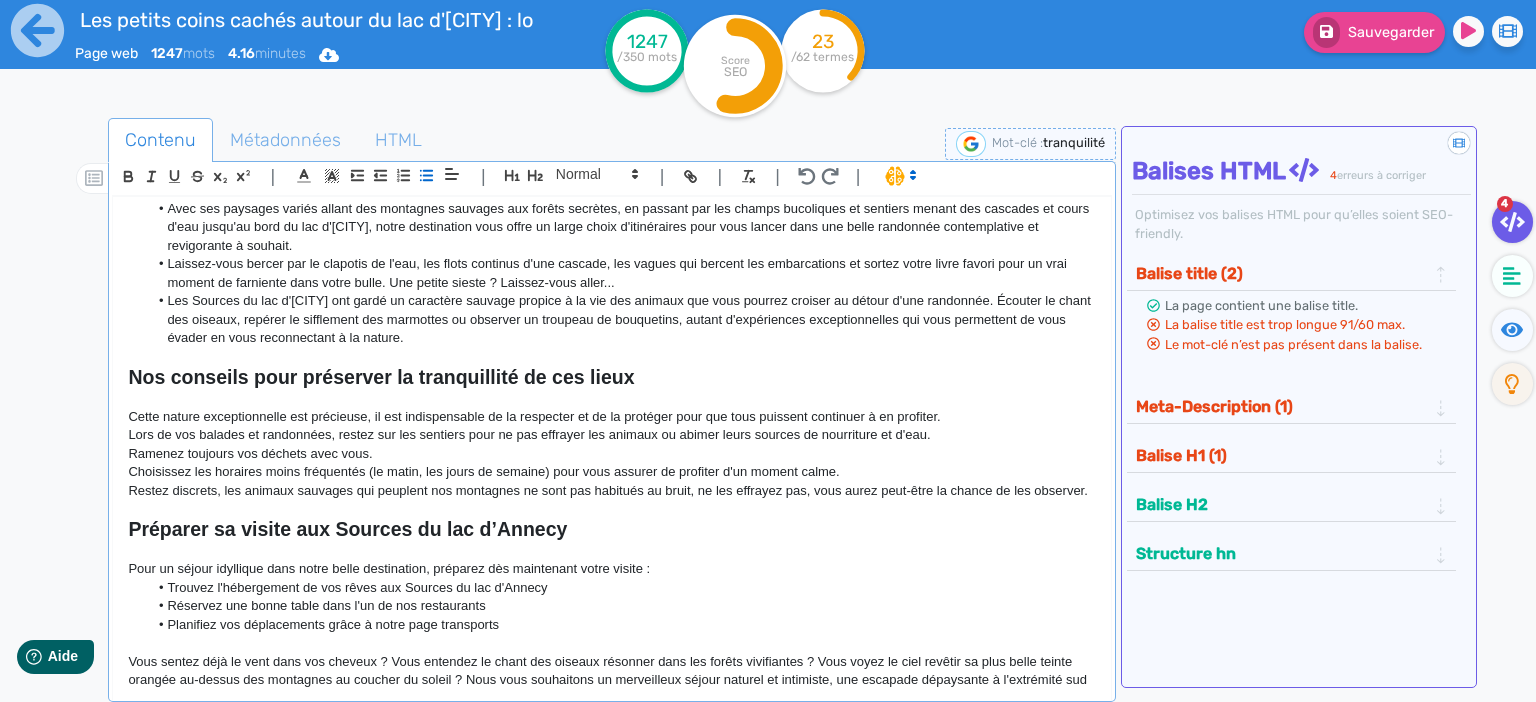 click 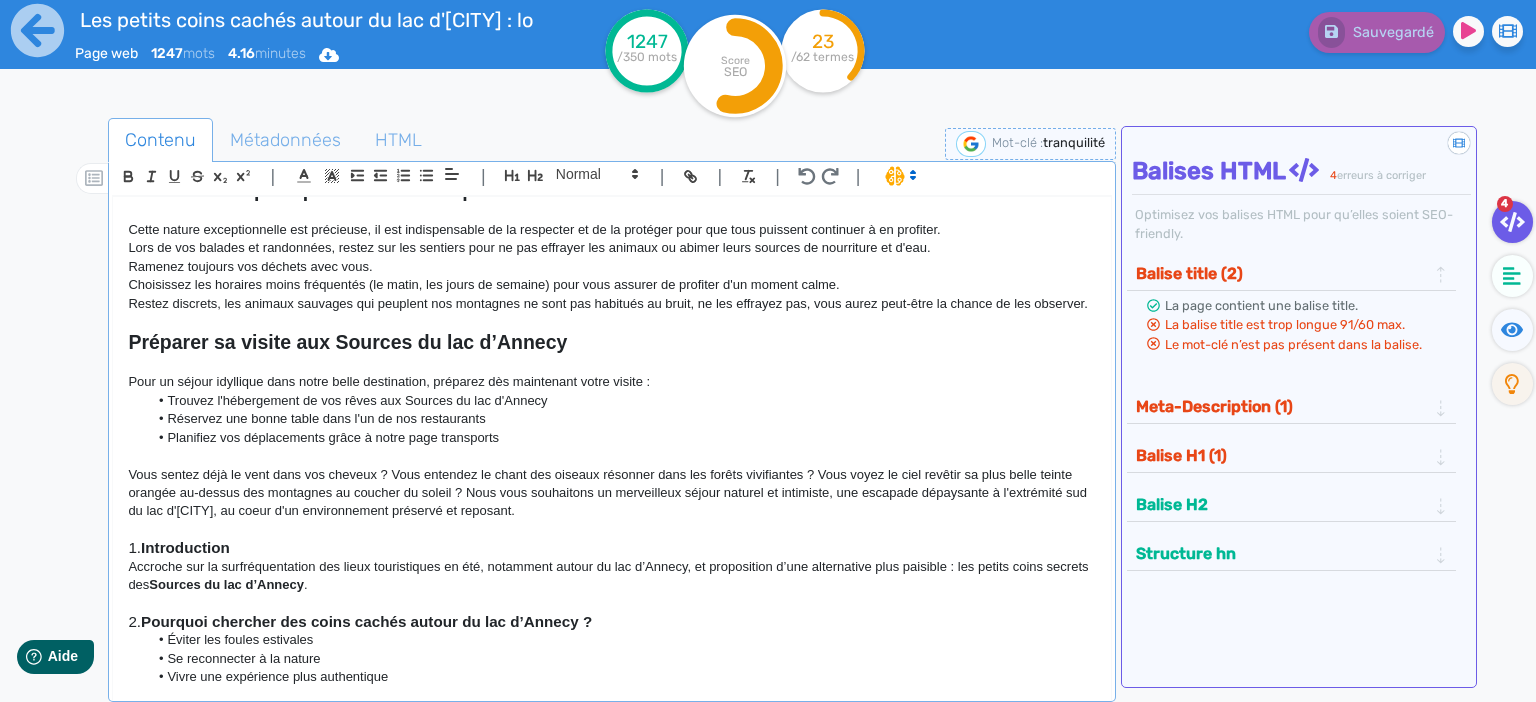 scroll, scrollTop: 838, scrollLeft: 0, axis: vertical 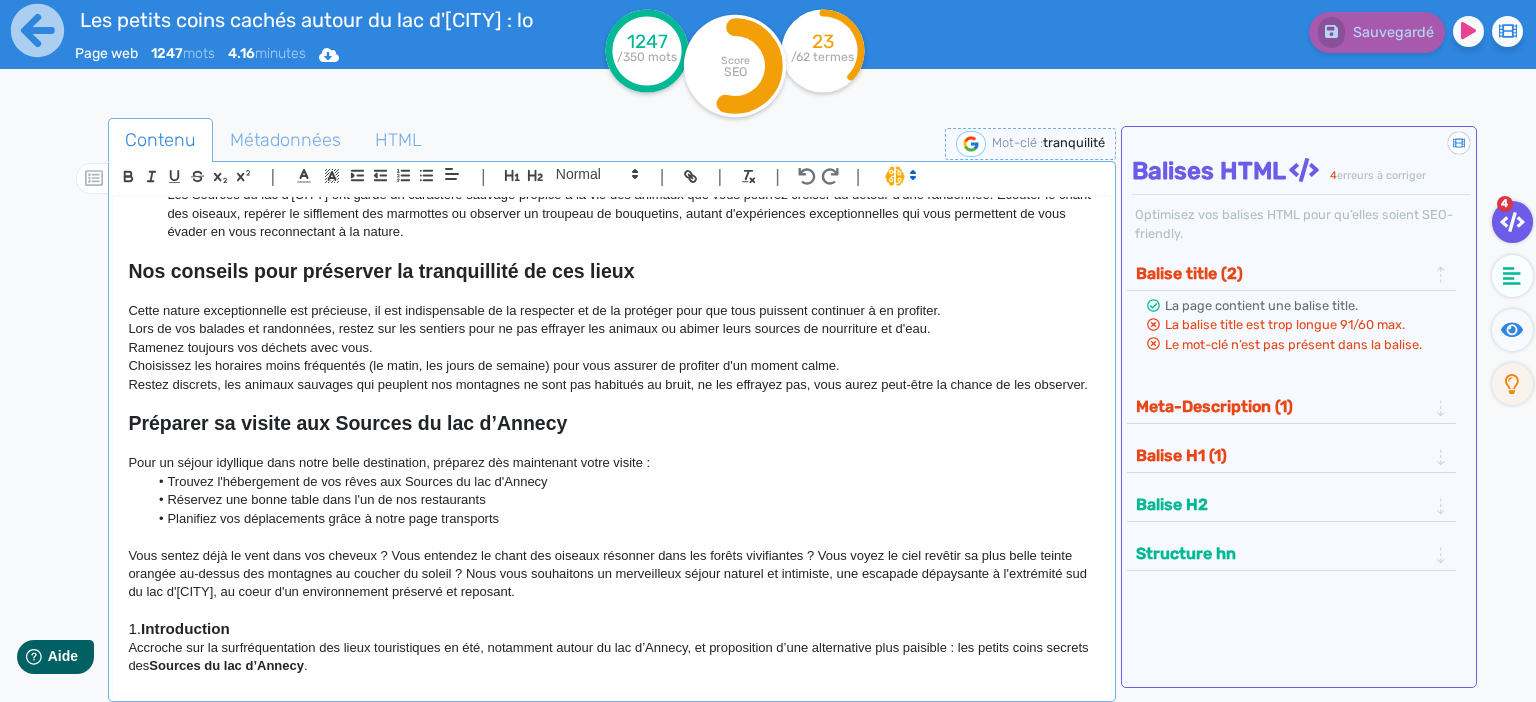 click on "Ramenez toujours vos déchets avec vous." 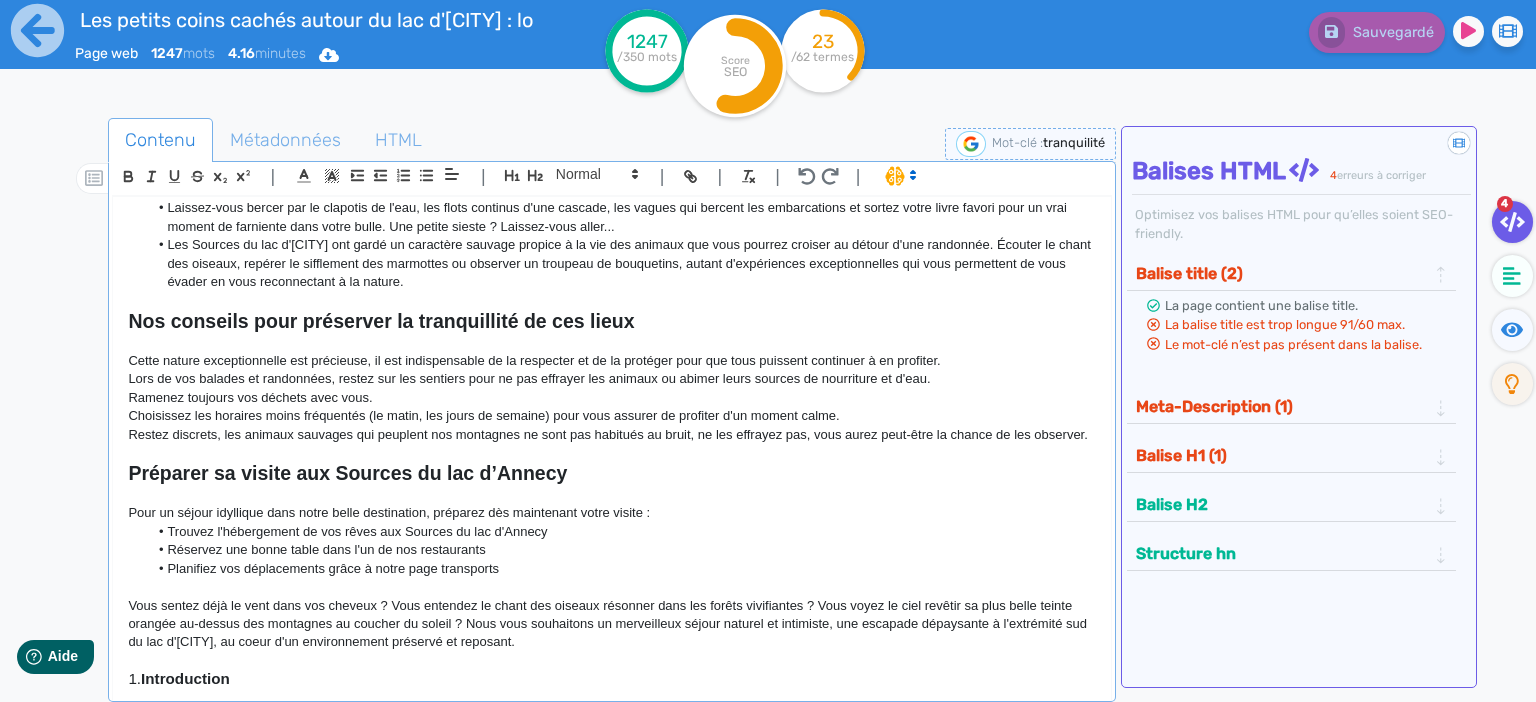 scroll, scrollTop: 817, scrollLeft: 0, axis: vertical 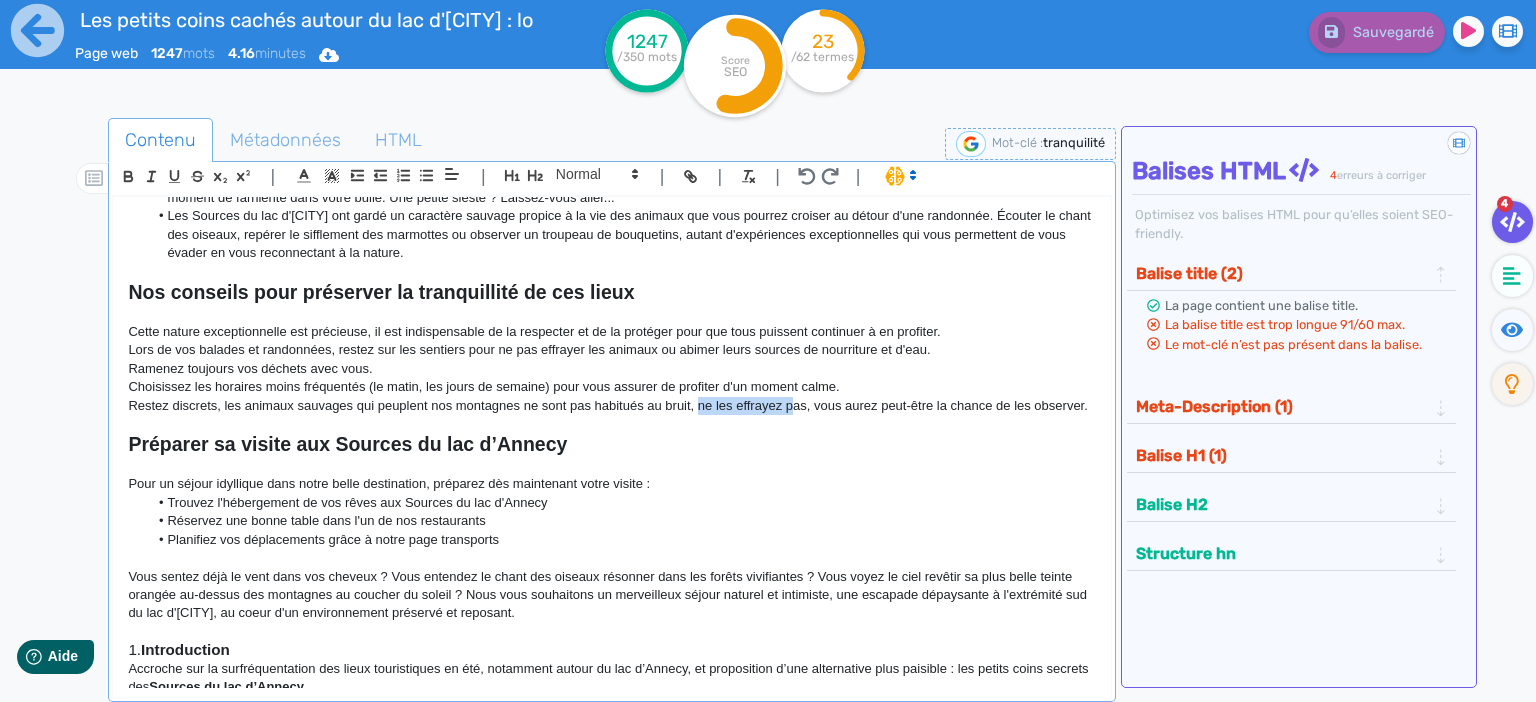 drag, startPoint x: 698, startPoint y: 408, endPoint x: 795, endPoint y: 411, distance: 97.04638 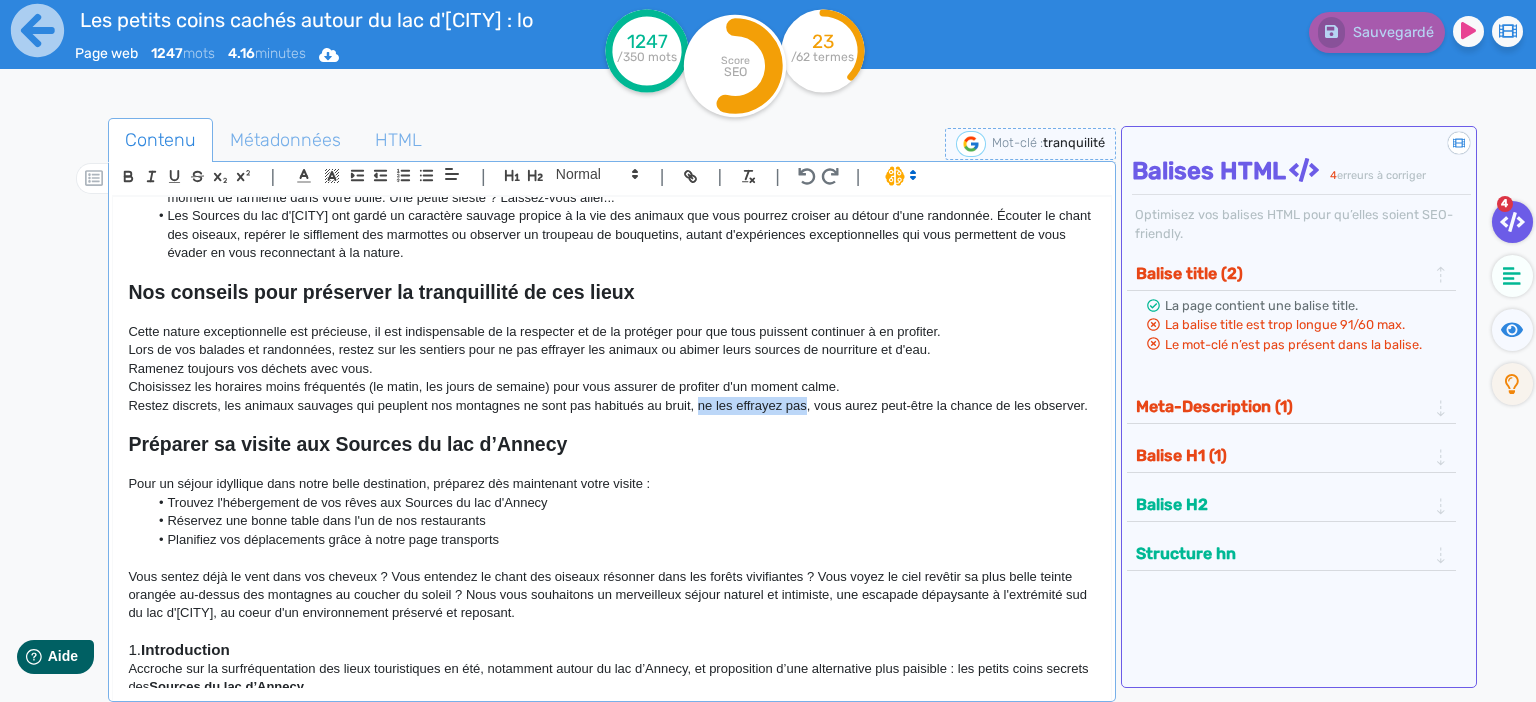 drag, startPoint x: 806, startPoint y: 407, endPoint x: 700, endPoint y: 407, distance: 106 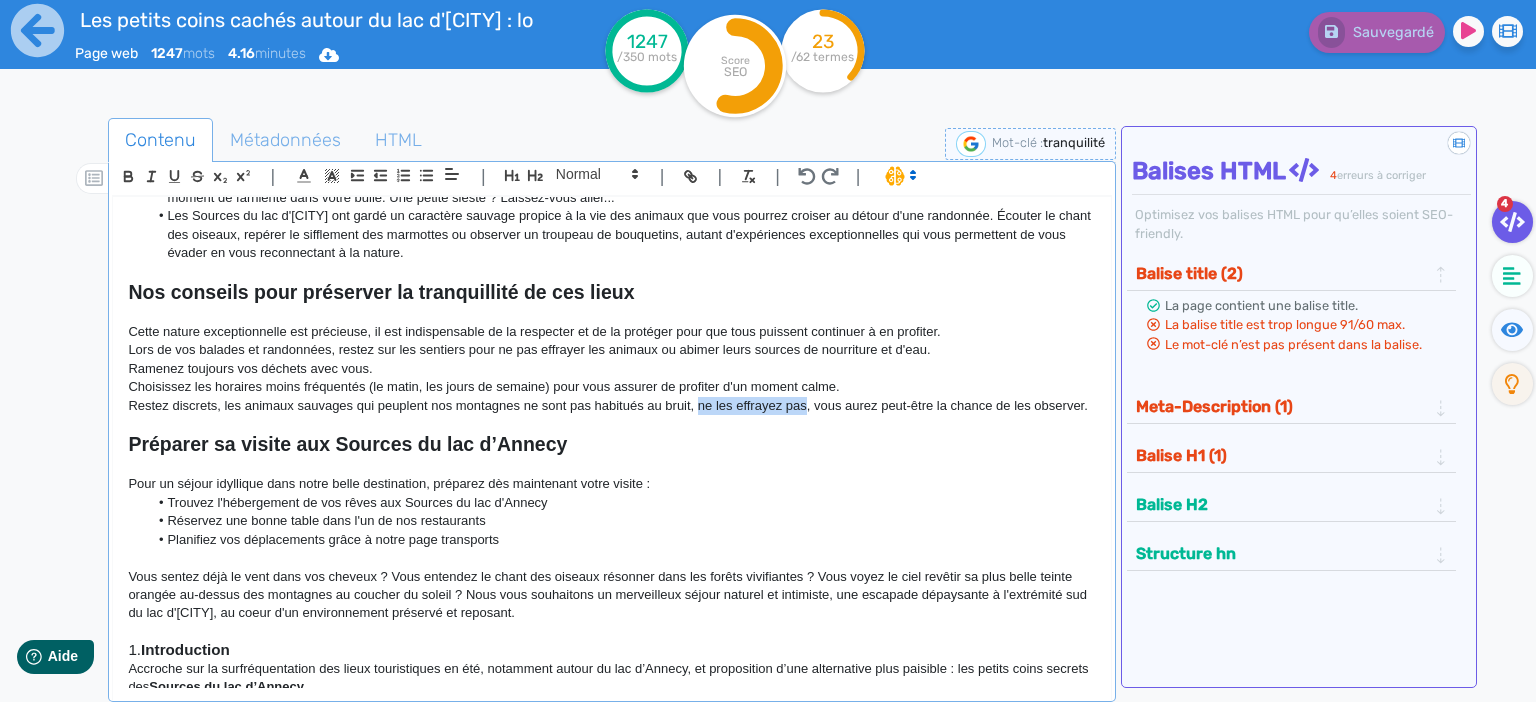 click on "Restez discrets, les animaux sauvages qui peuplent nos montagnes ne sont pas habitués au bruit, ne les effrayez pas, vous aurez peut-être la chance de les observer." 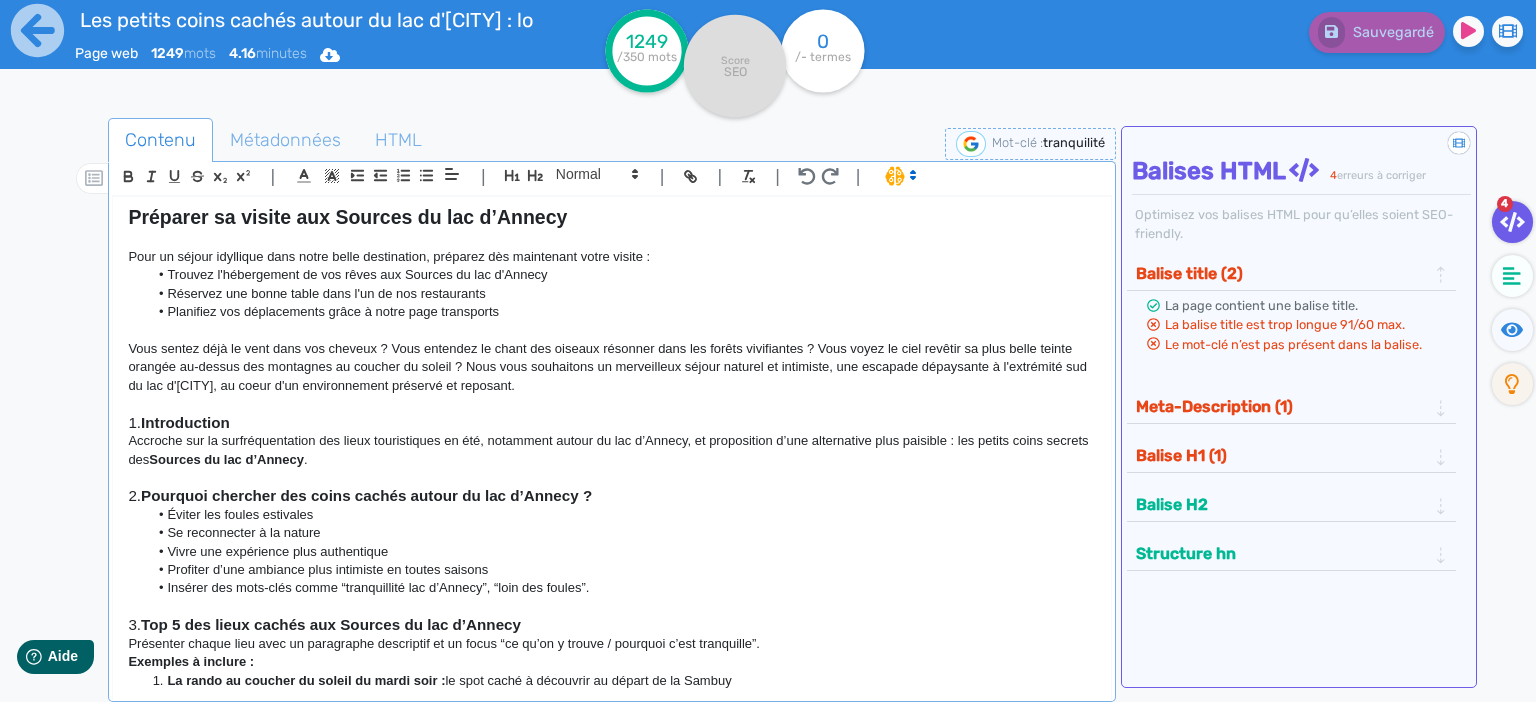 scroll, scrollTop: 1080, scrollLeft: 0, axis: vertical 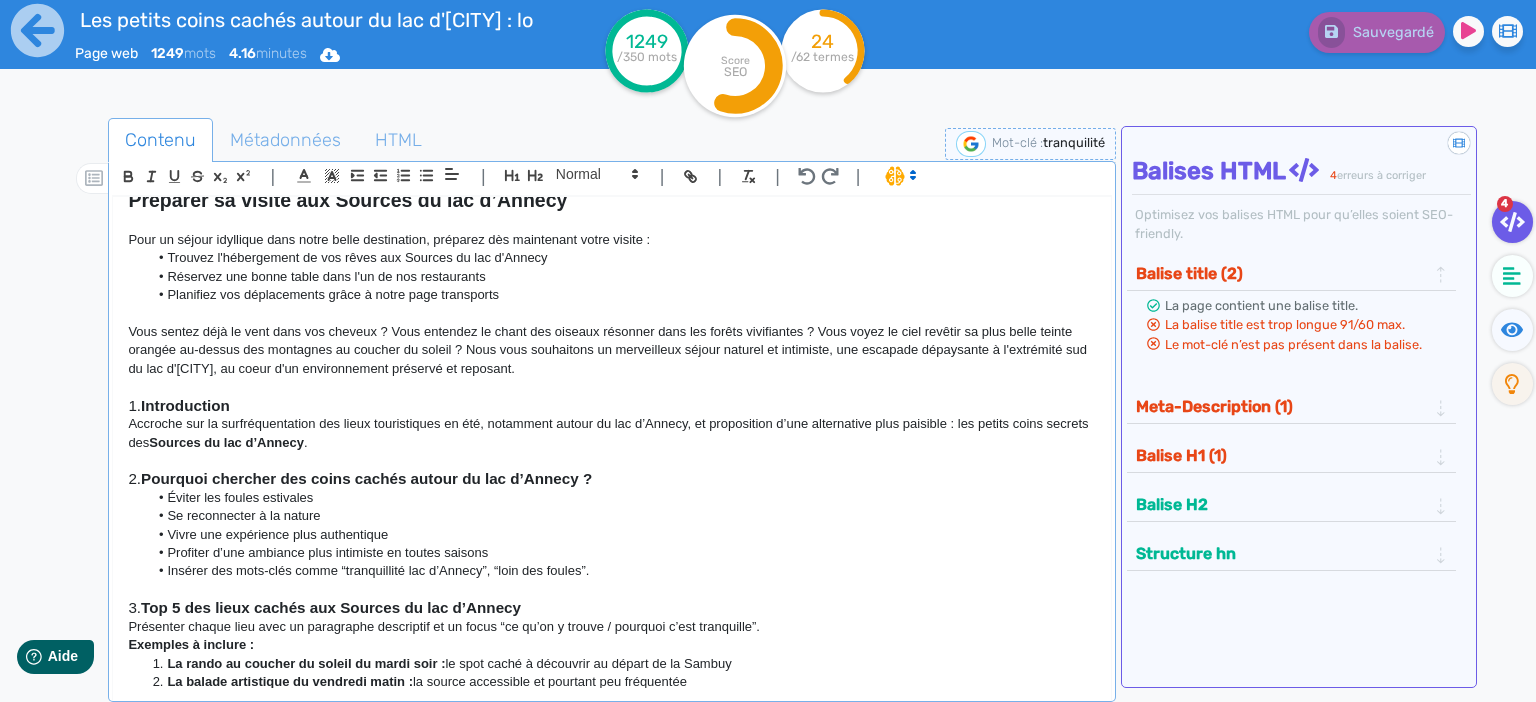 click on "Planifiez vos déplacements grâce à notre page transports" 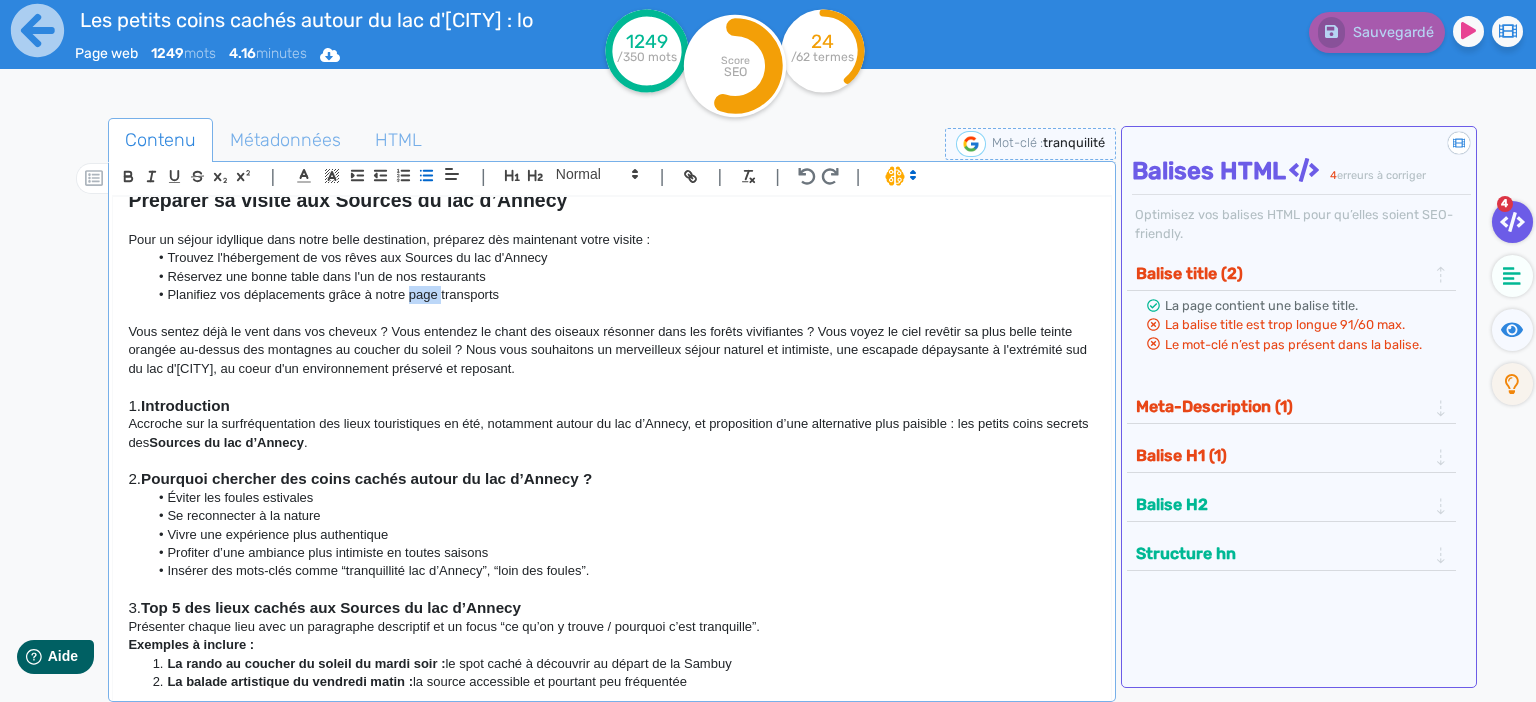 click on "Planifiez vos déplacements grâce à notre page transports" 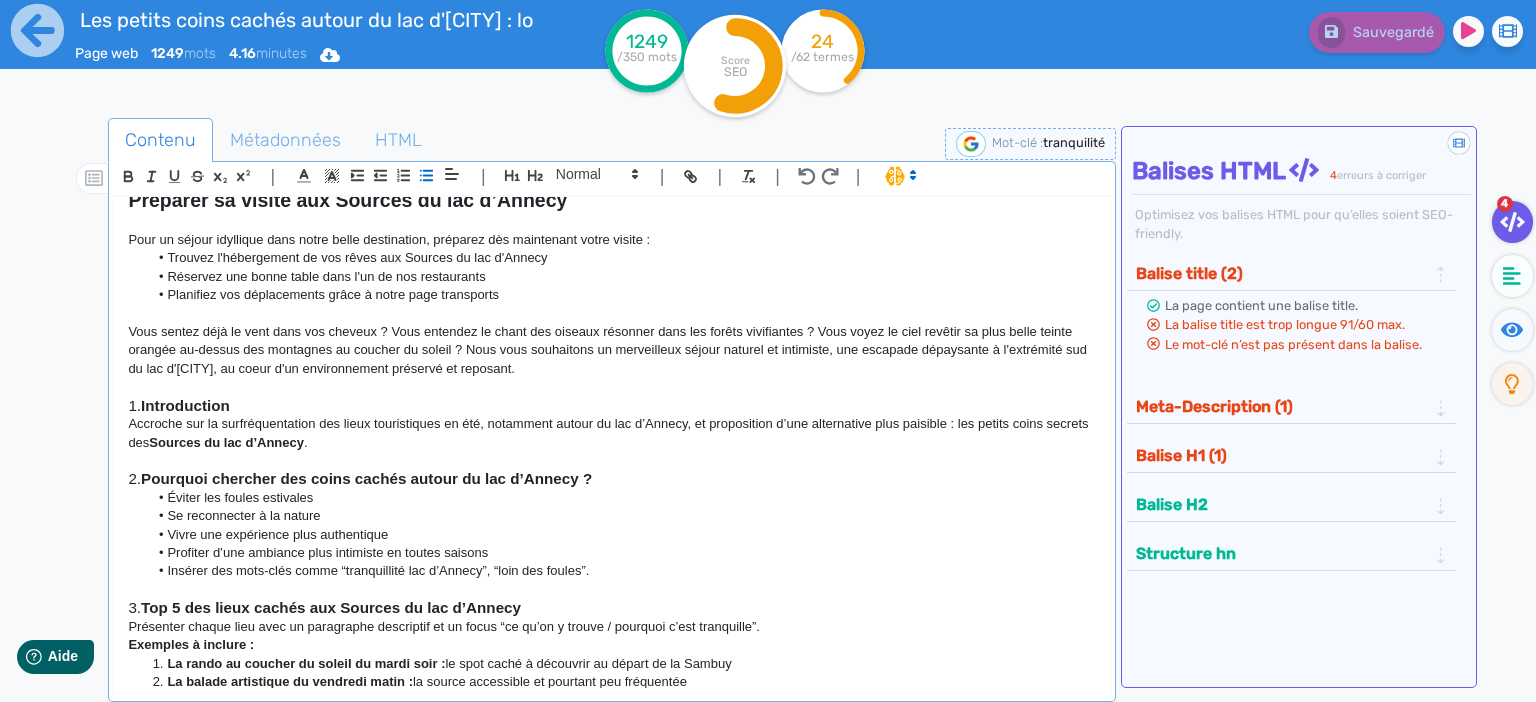 click on "Planifiez vos déplacements grâce à notre page transports" 